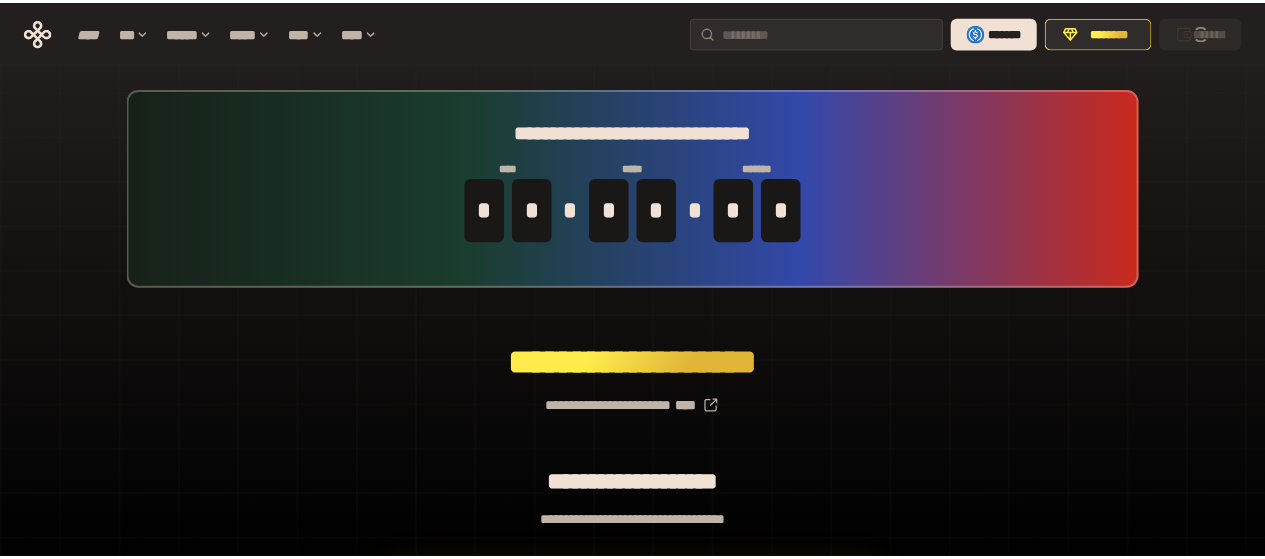 scroll, scrollTop: 0, scrollLeft: 0, axis: both 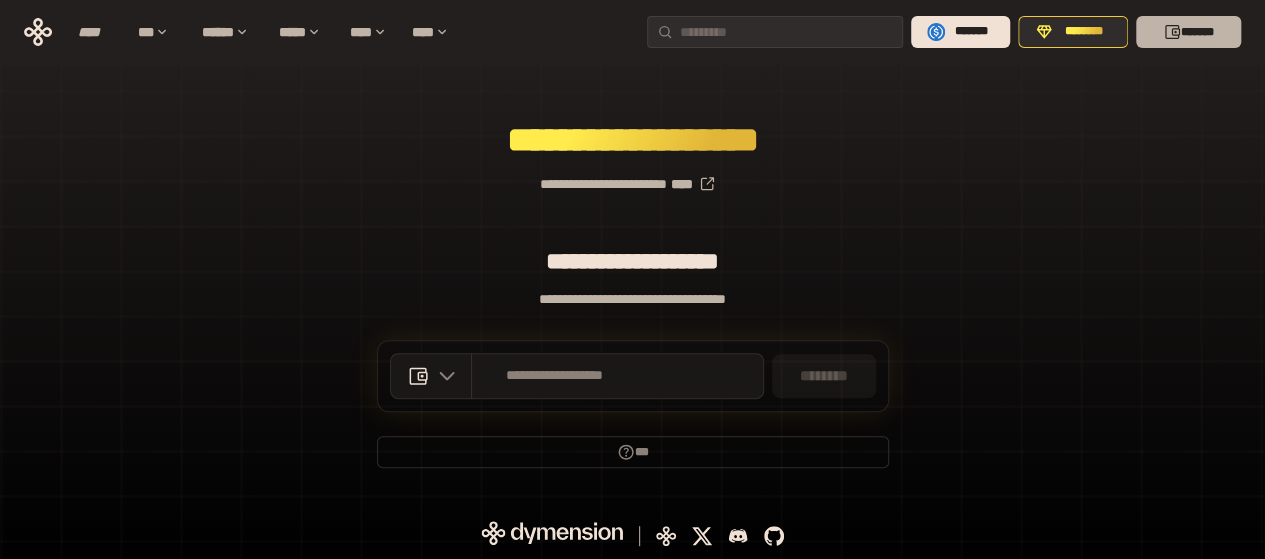 click on "*******" at bounding box center [1188, 32] 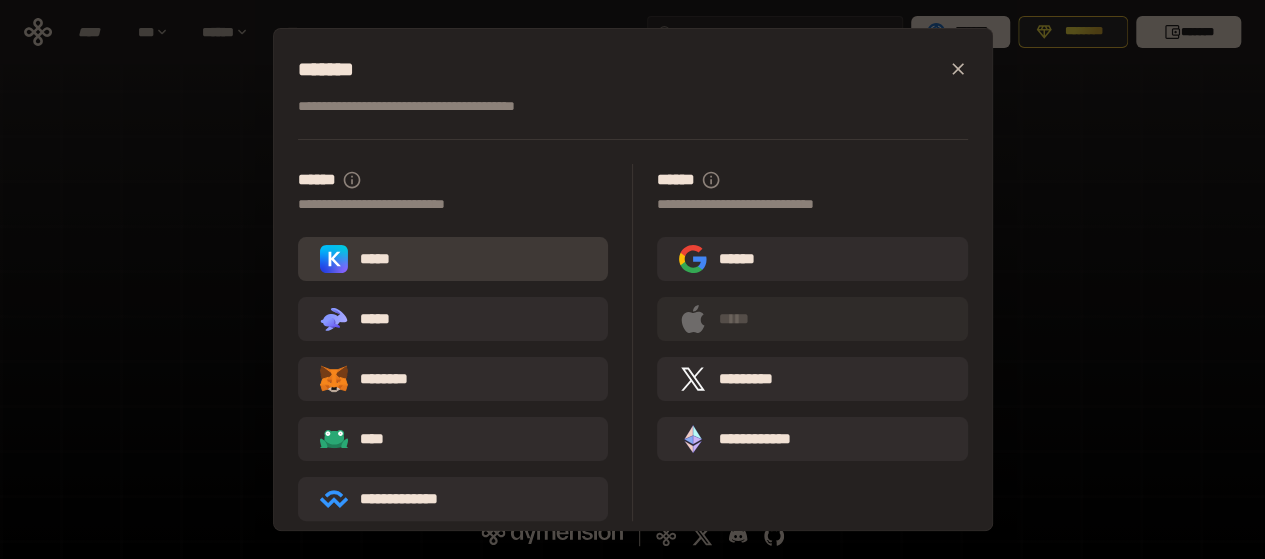 click on "*****" at bounding box center (453, 259) 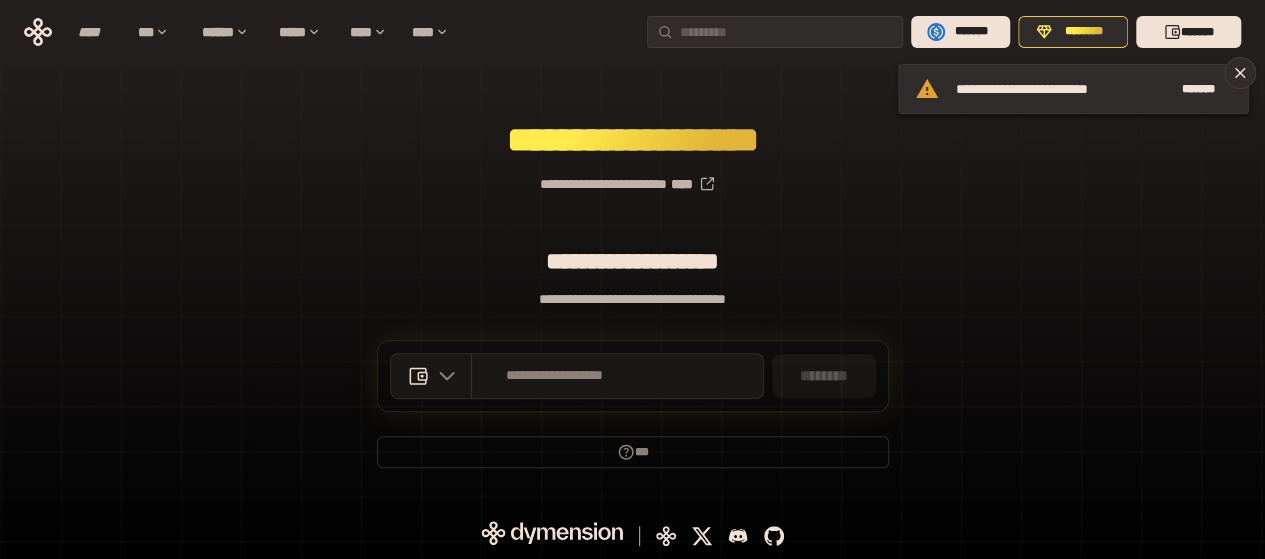 scroll, scrollTop: 0, scrollLeft: 0, axis: both 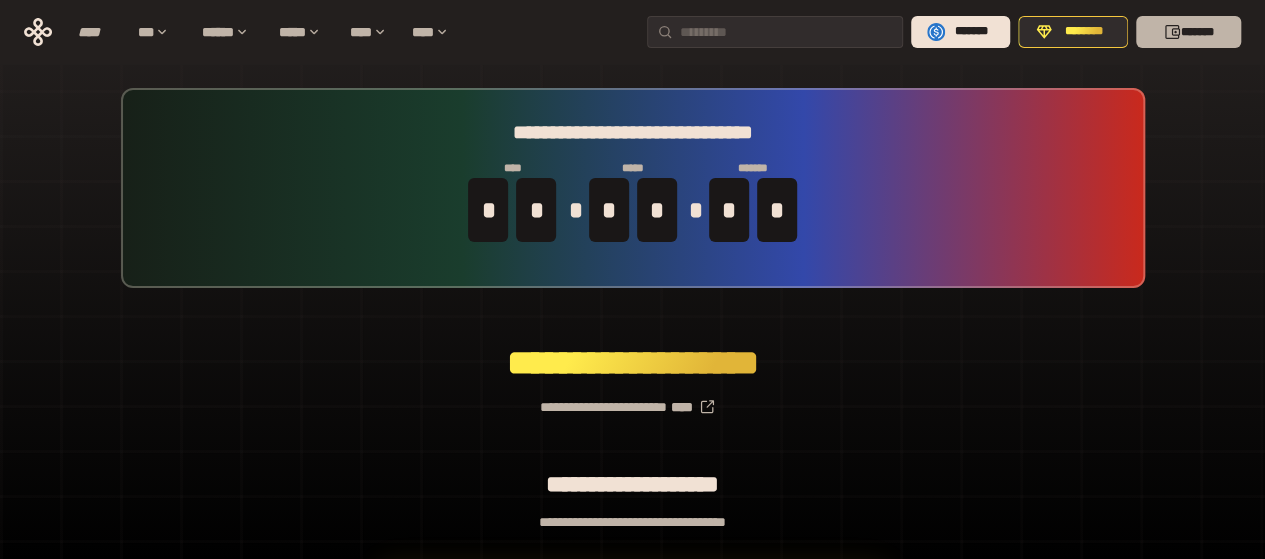 click on "*******" at bounding box center [1188, 32] 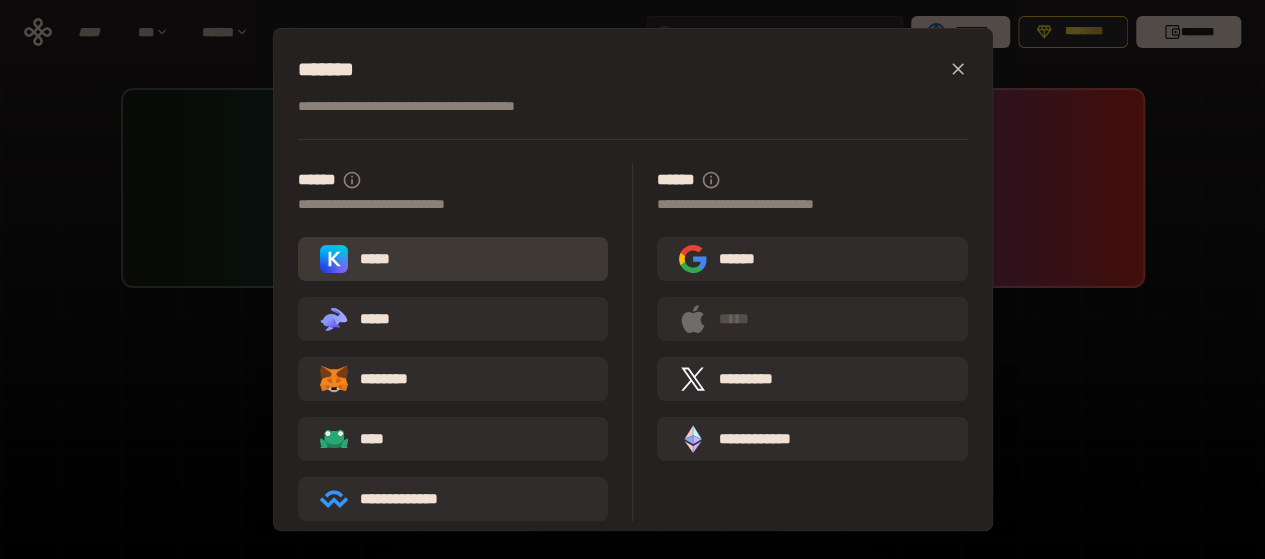 click on "*****" at bounding box center [453, 259] 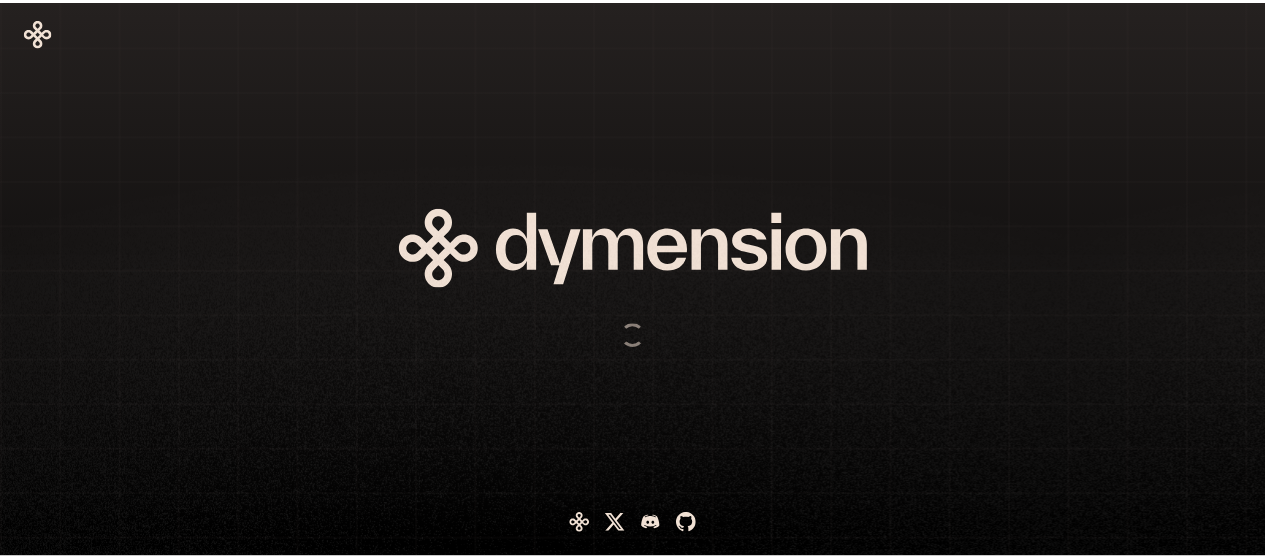scroll, scrollTop: 0, scrollLeft: 0, axis: both 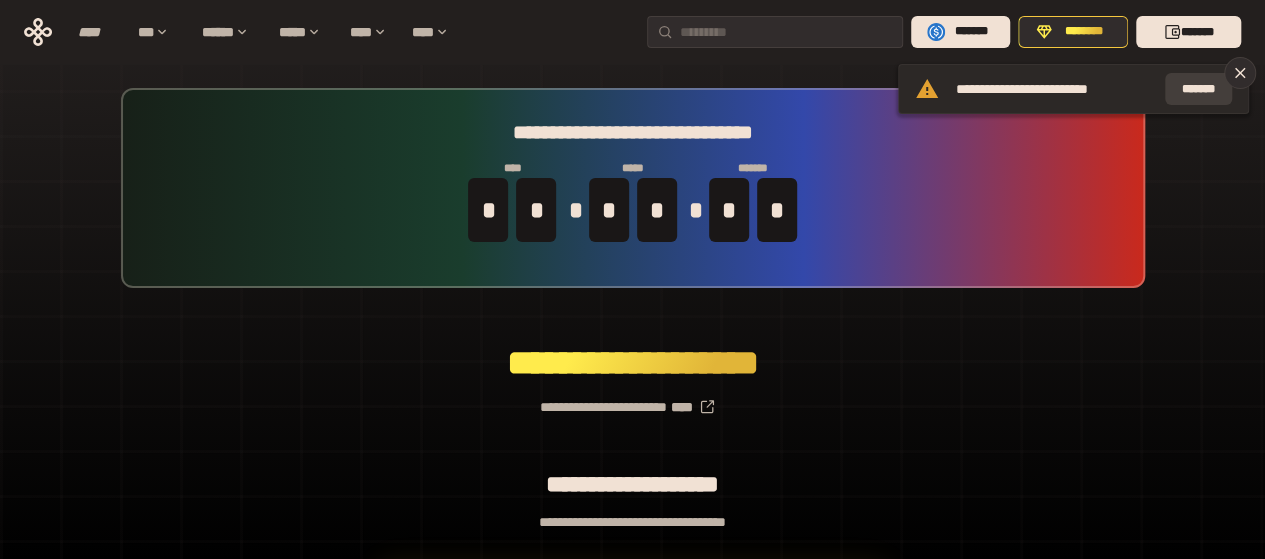 click on "*******" at bounding box center [1198, 89] 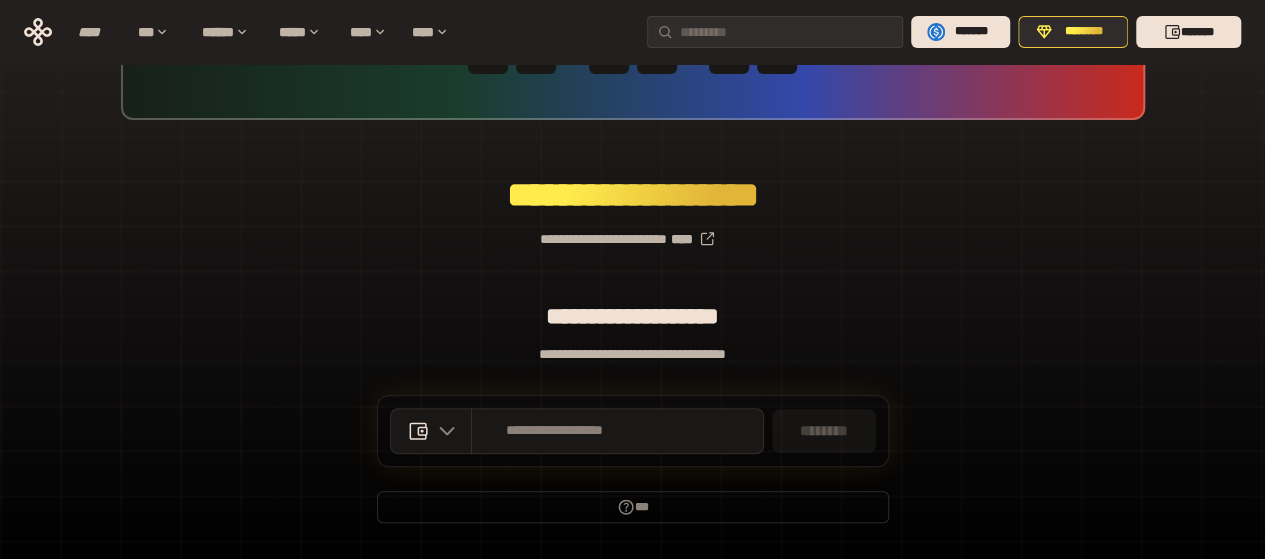 scroll, scrollTop: 223, scrollLeft: 0, axis: vertical 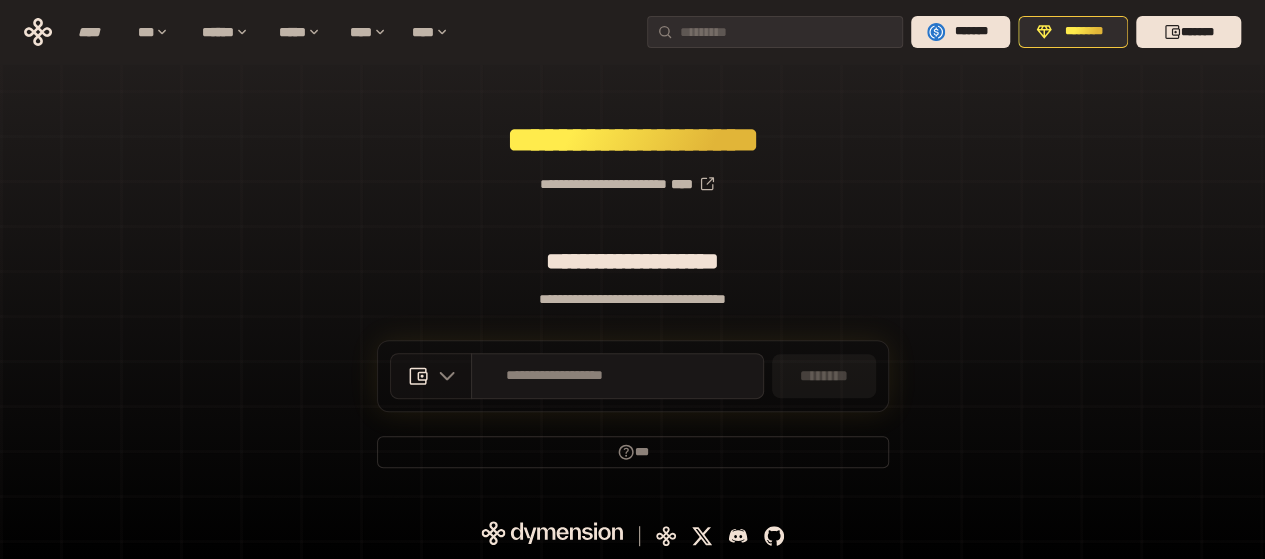 click at bounding box center [442, 376] 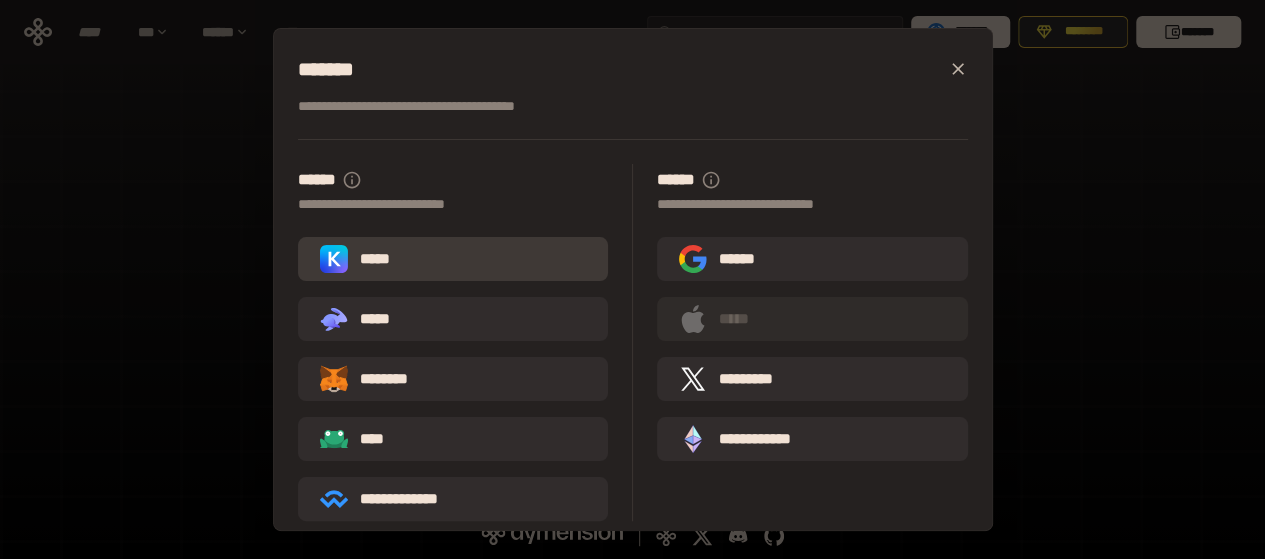 click on "*****" at bounding box center [359, 259] 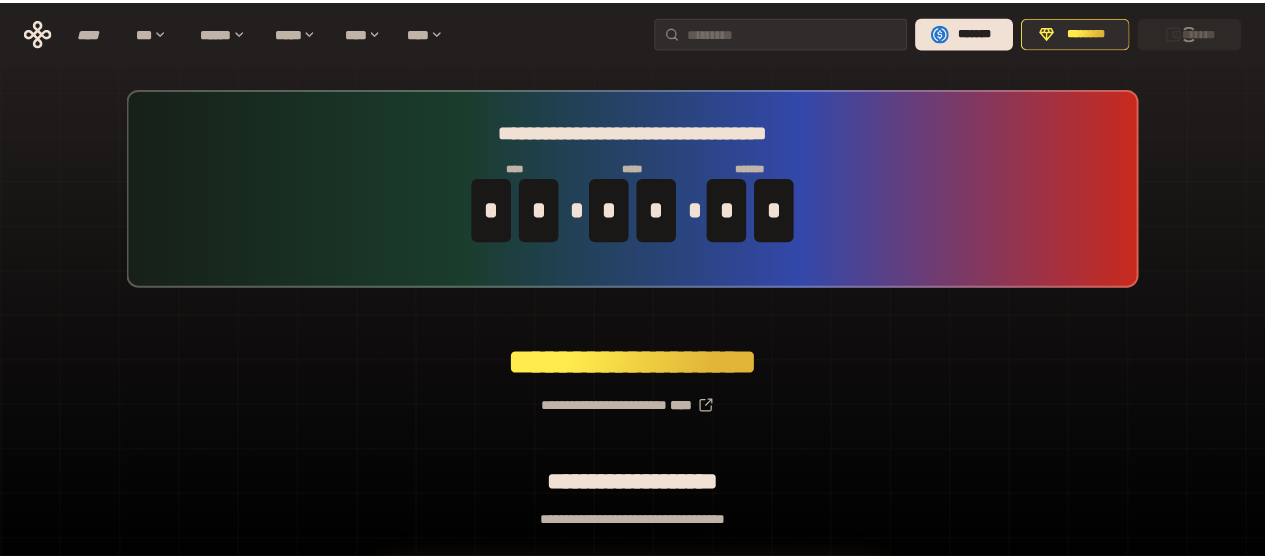 scroll, scrollTop: 206, scrollLeft: 0, axis: vertical 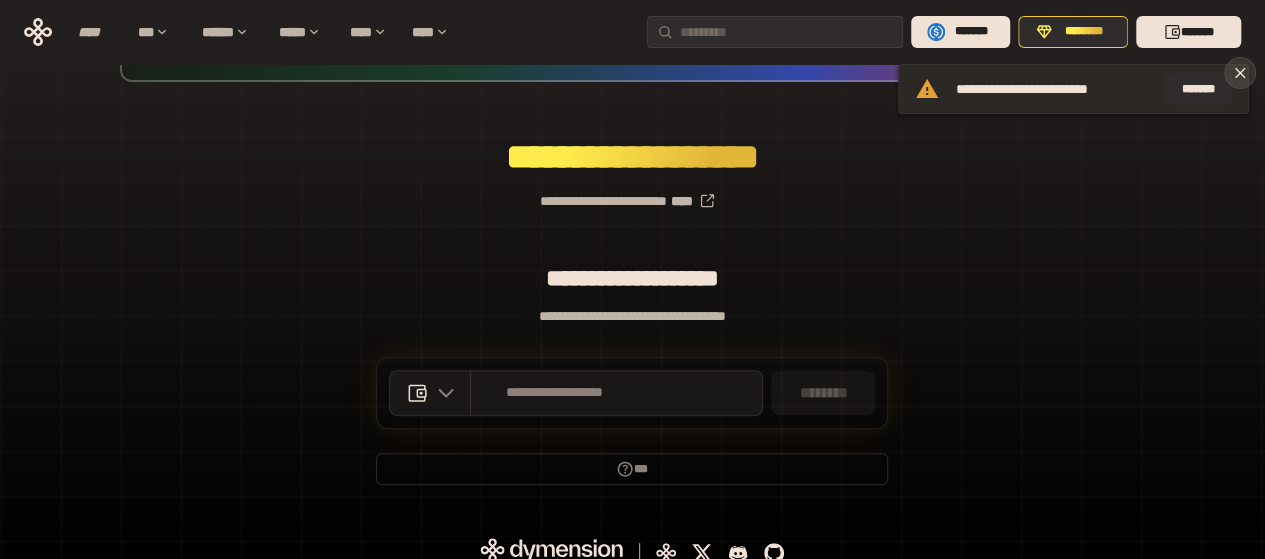 click 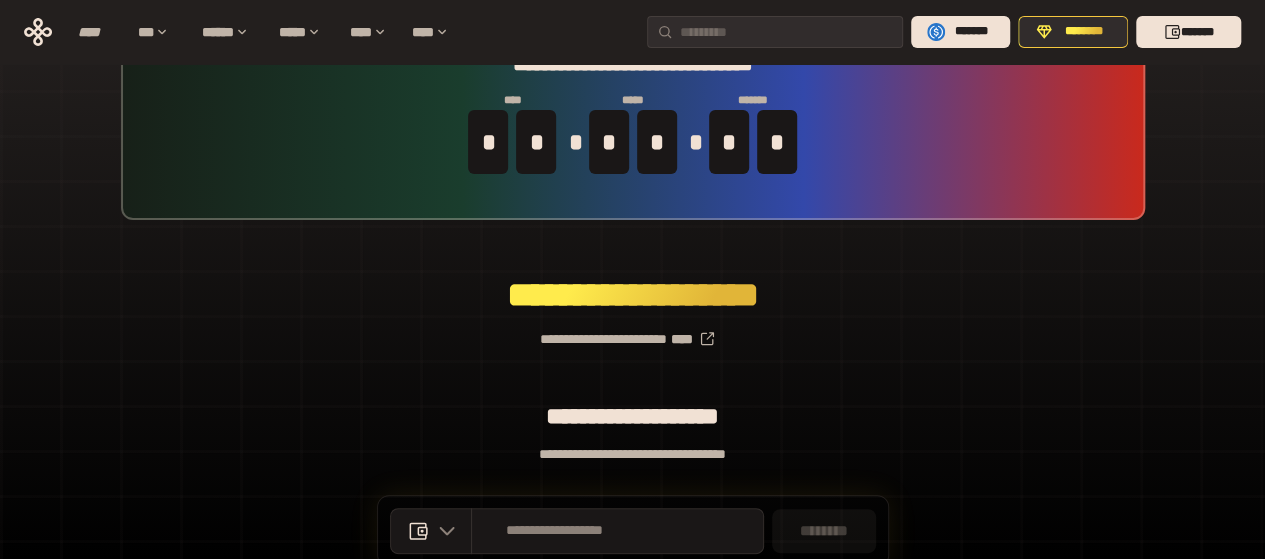 scroll, scrollTop: 0, scrollLeft: 0, axis: both 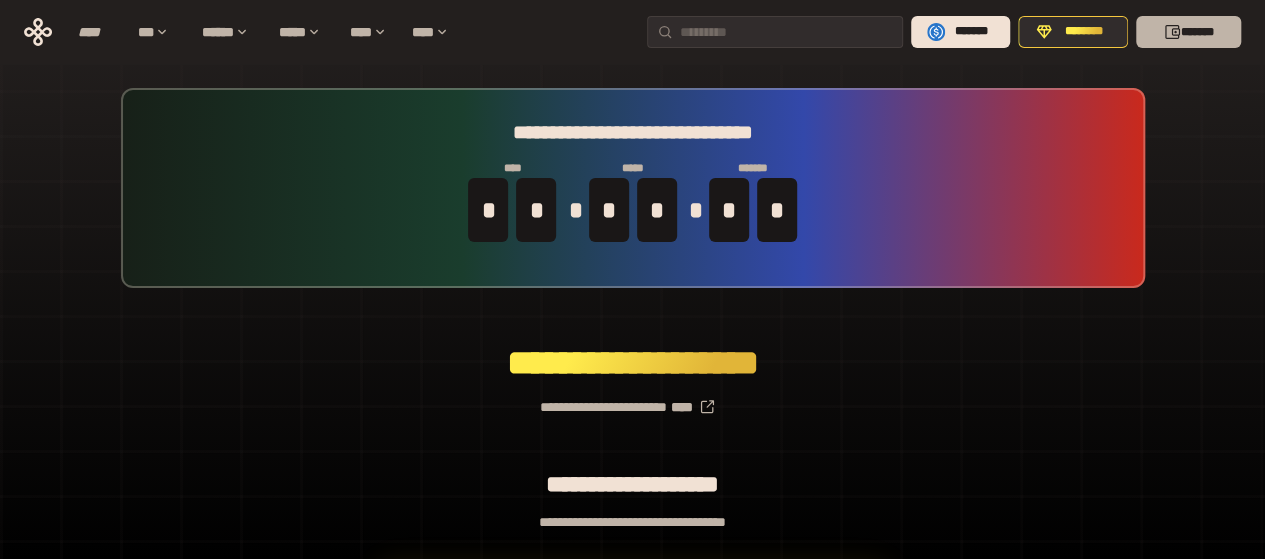 click on "*******" at bounding box center (1188, 32) 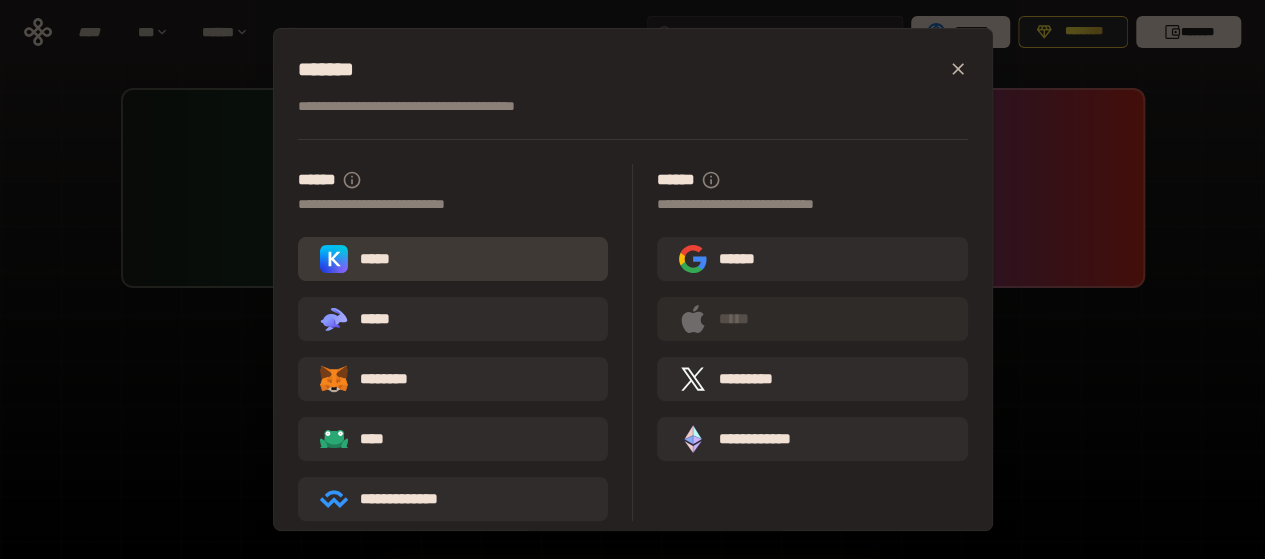click on "*****" at bounding box center (453, 259) 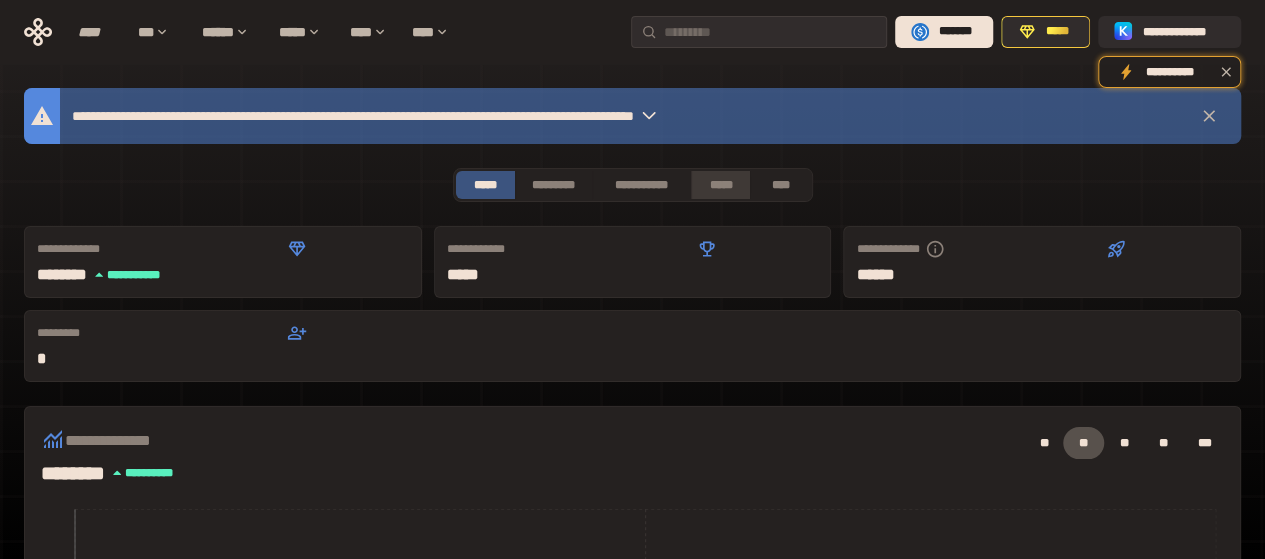 click on "*****" at bounding box center (721, 185) 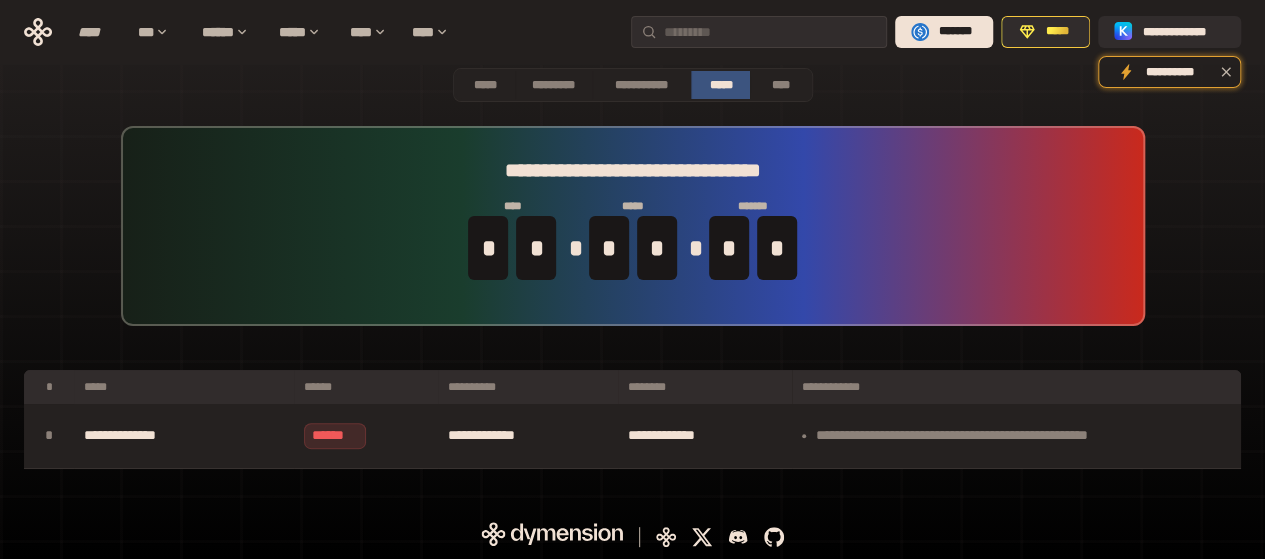 scroll, scrollTop: 100, scrollLeft: 0, axis: vertical 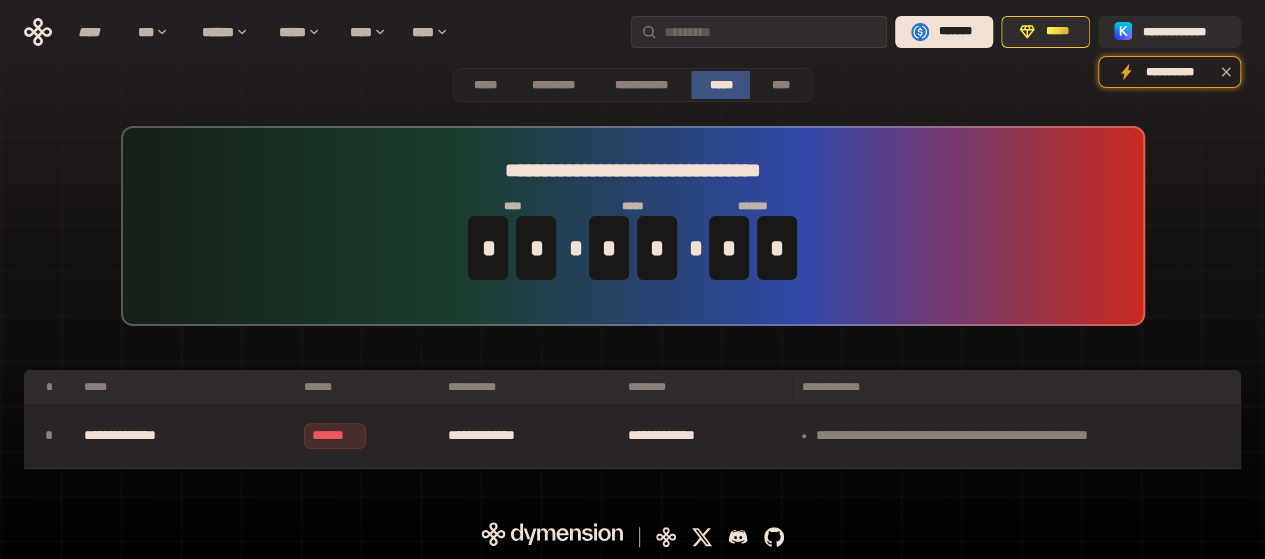 click on "**********" at bounding box center [1016, 436] 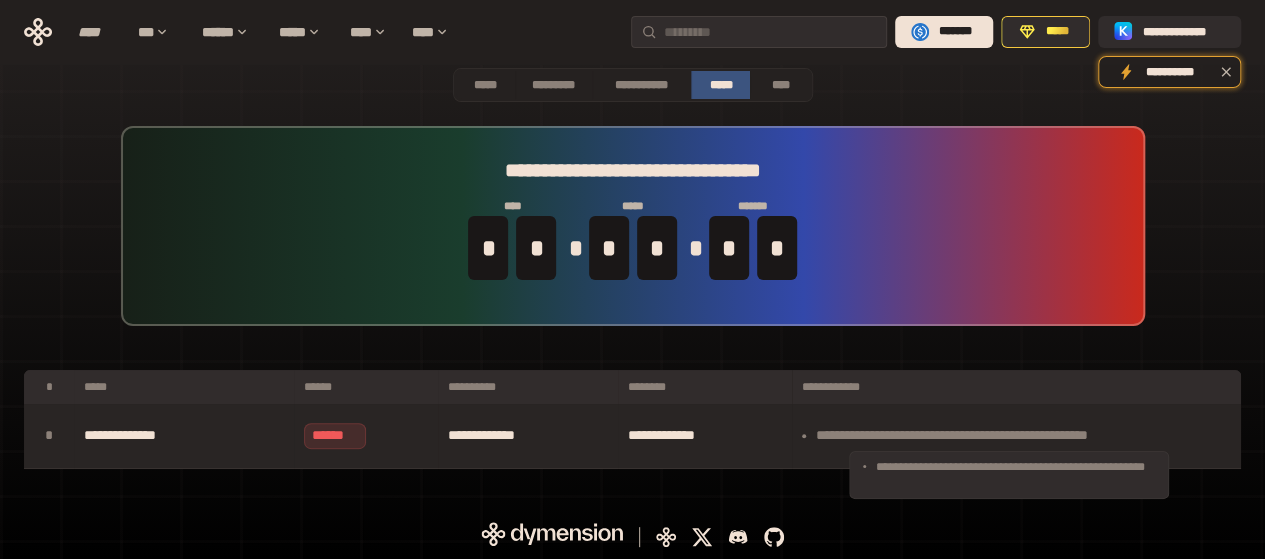 click on "**********" at bounding box center [1016, 436] 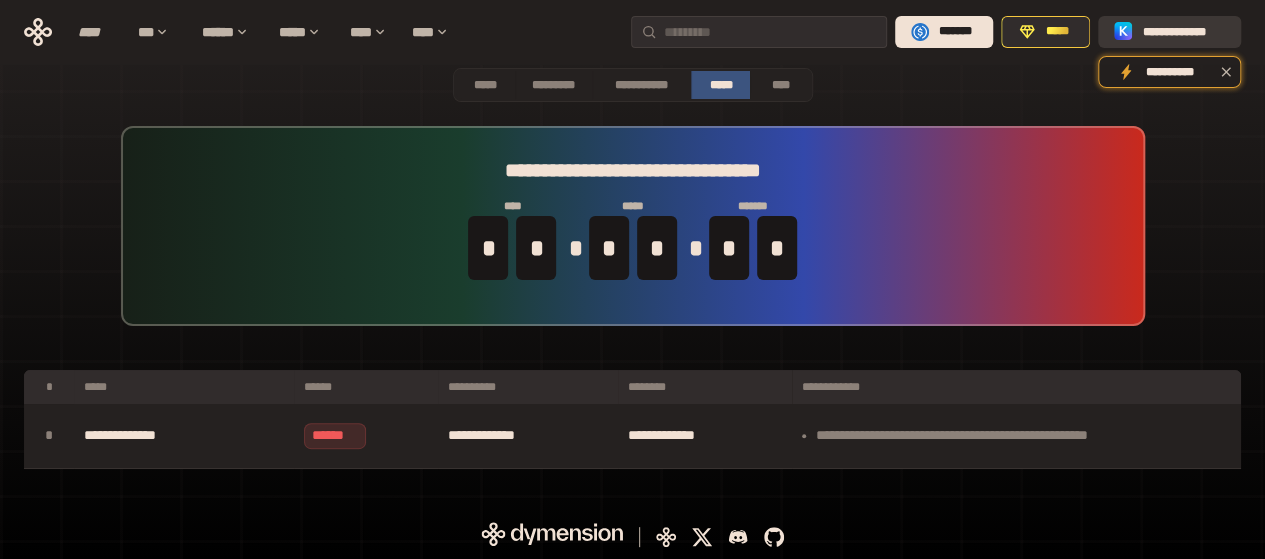 click on "**********" at bounding box center (1183, 32) 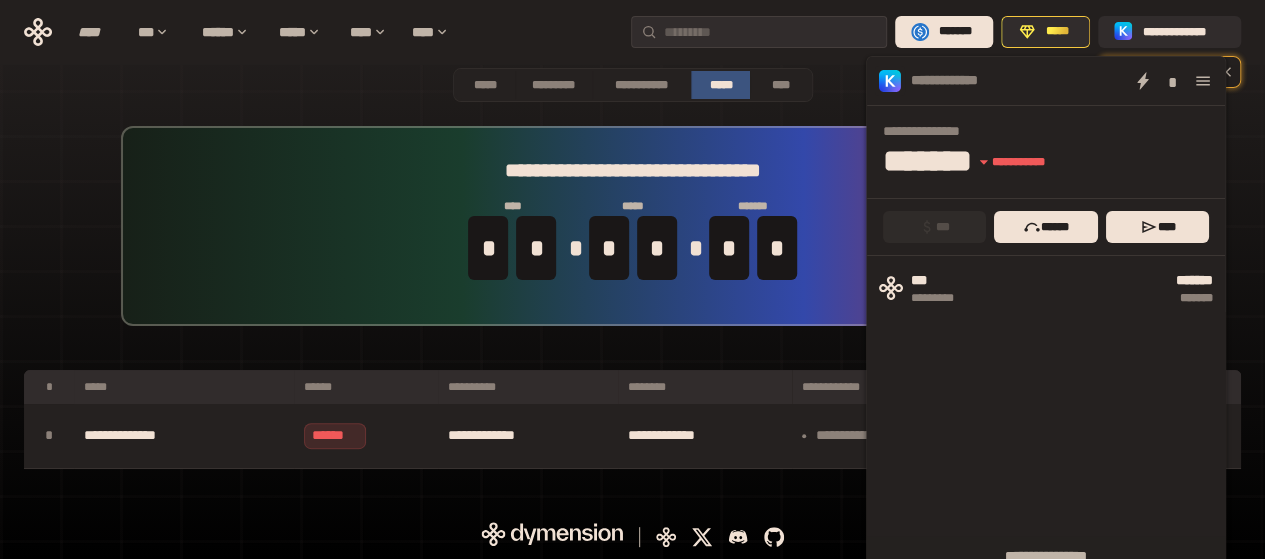 click 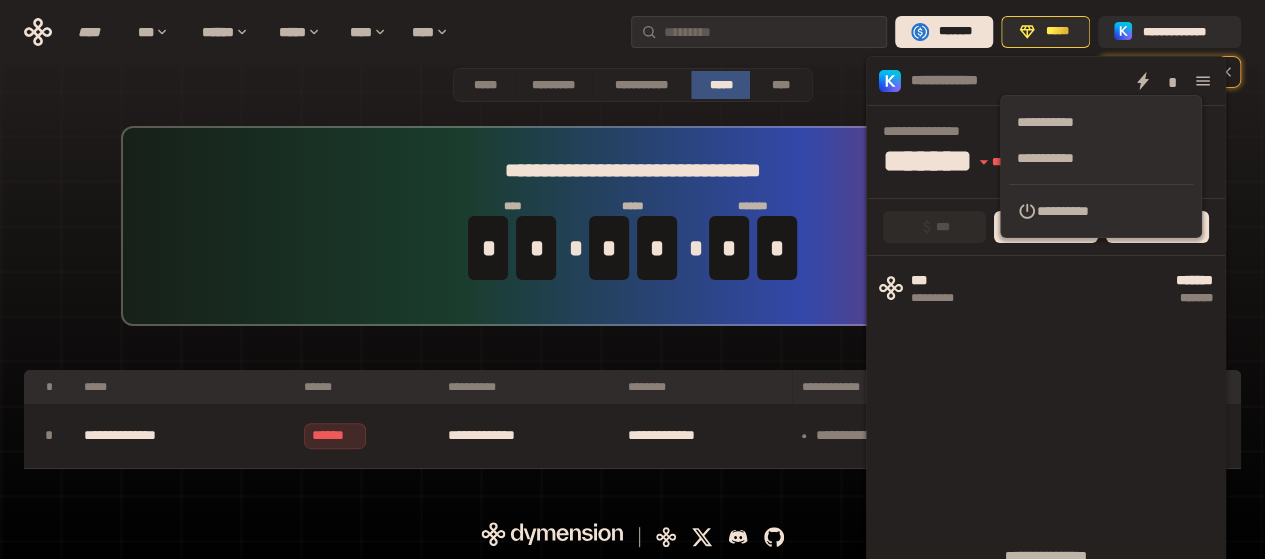 click 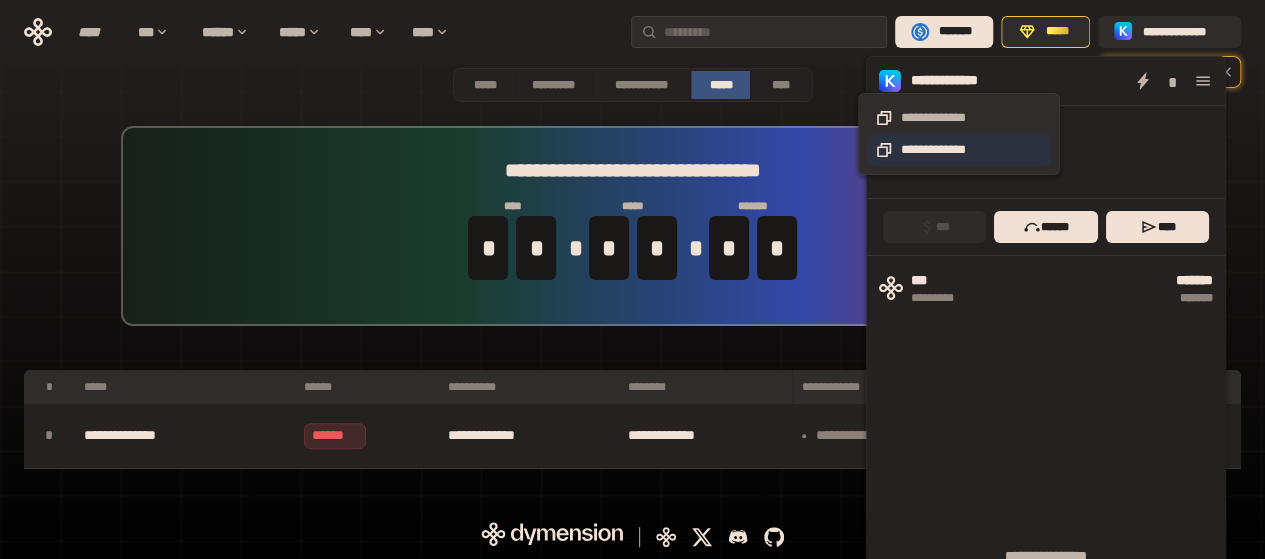 click on "**********" at bounding box center (959, 150) 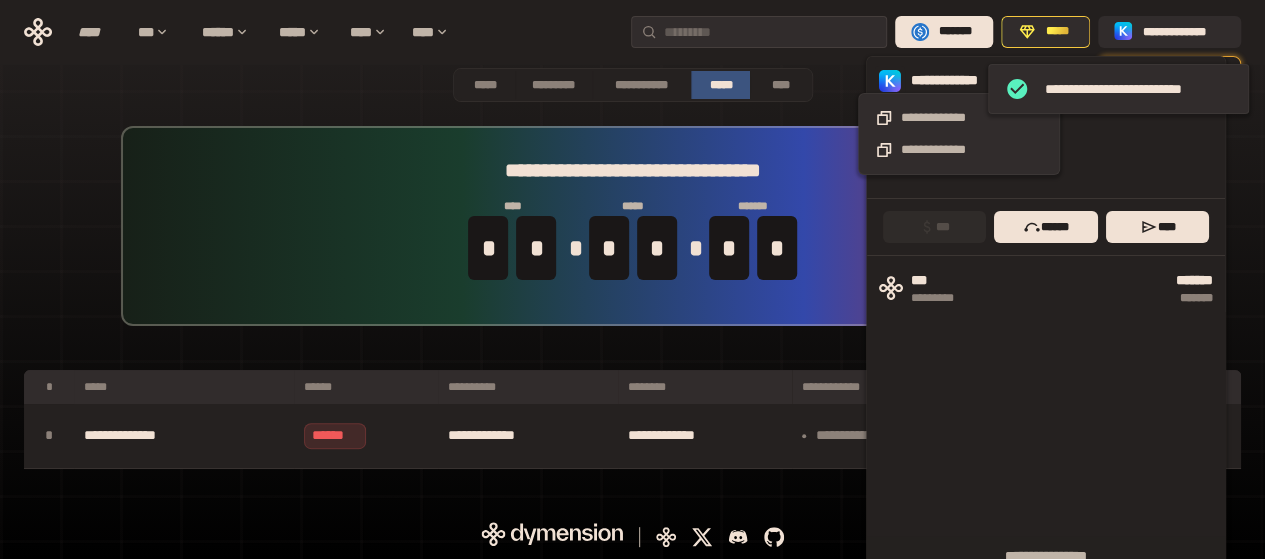 click on "**********" at bounding box center [959, 81] 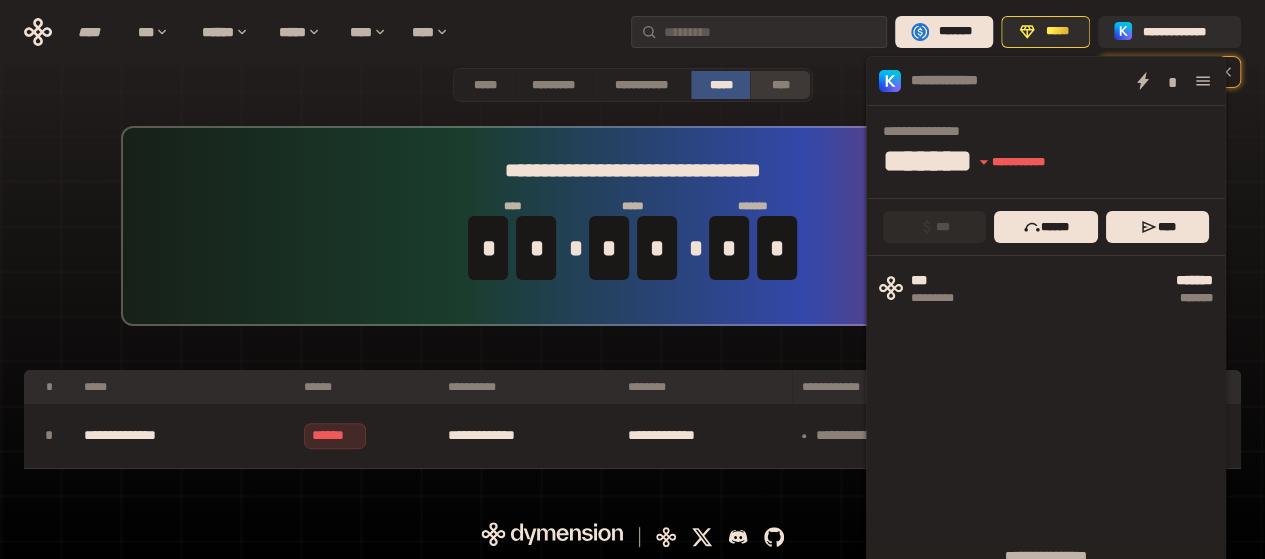 click on "****" at bounding box center [780, 85] 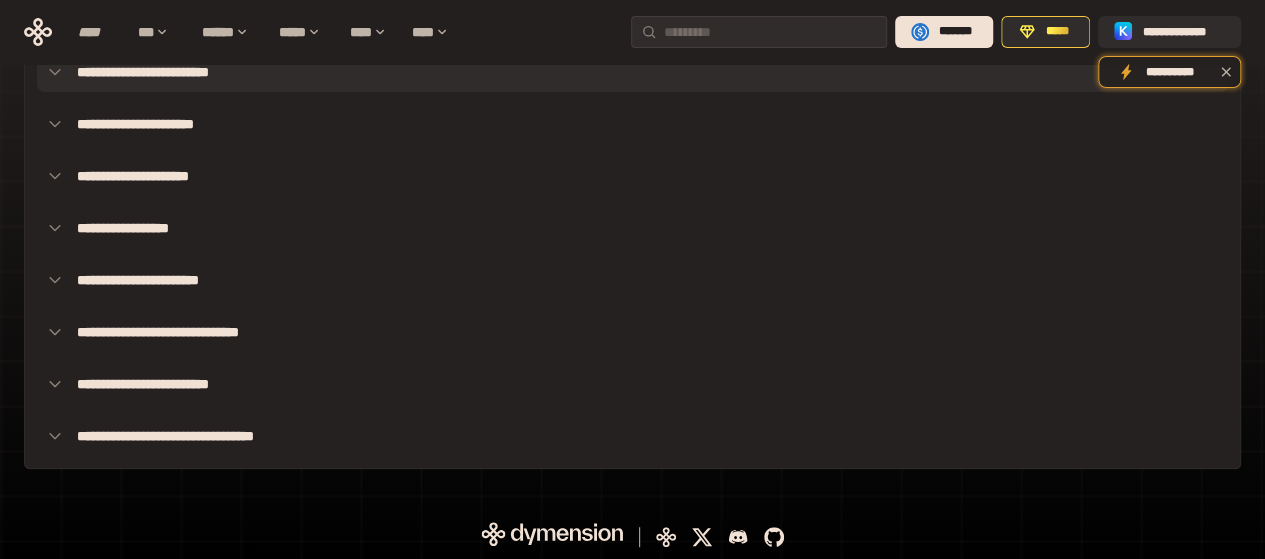 scroll, scrollTop: 0, scrollLeft: 0, axis: both 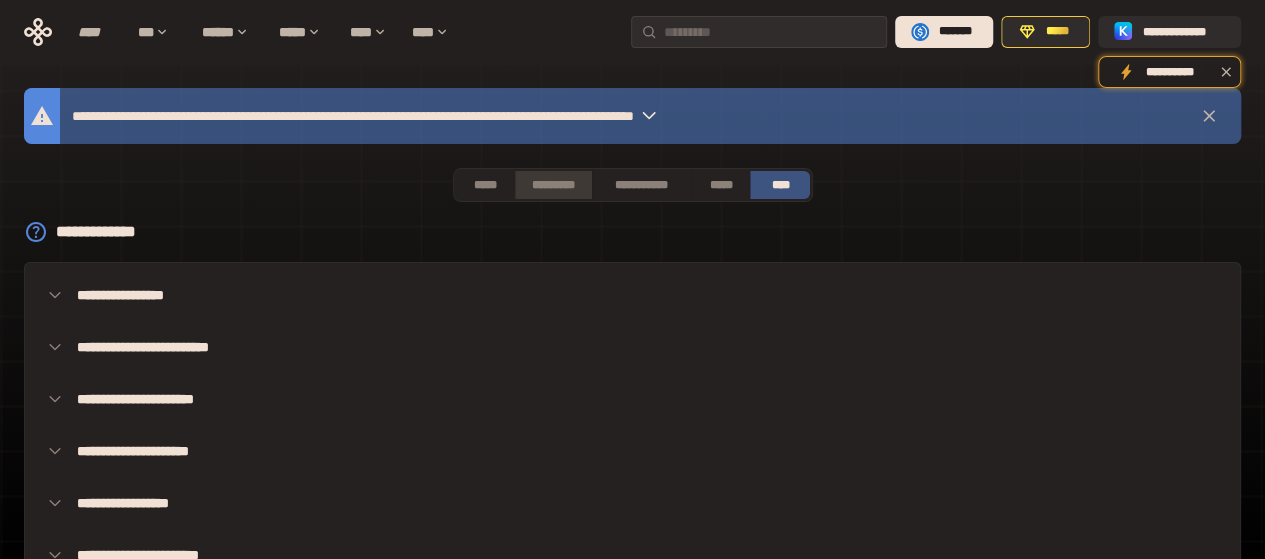 click on "*********" at bounding box center (553, 185) 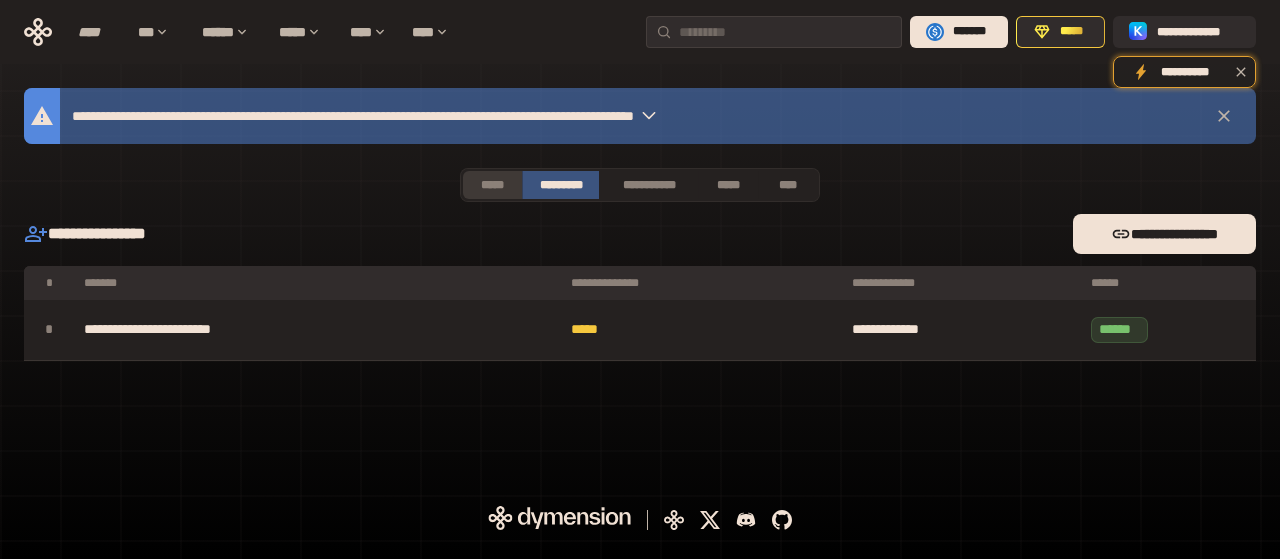 click on "*****" at bounding box center (492, 185) 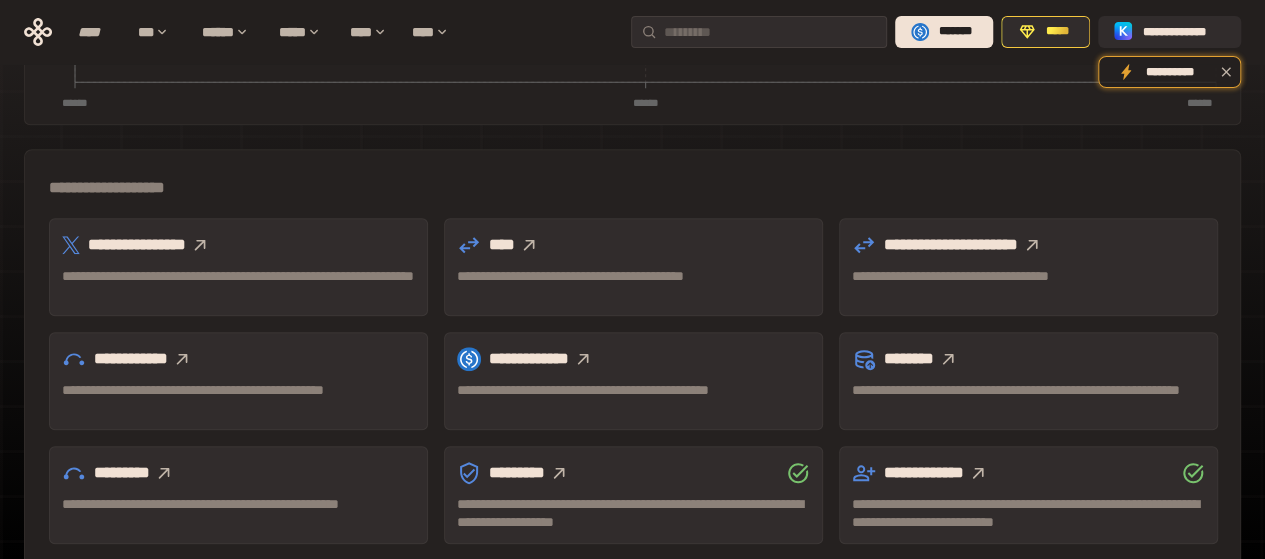 scroll, scrollTop: 600, scrollLeft: 0, axis: vertical 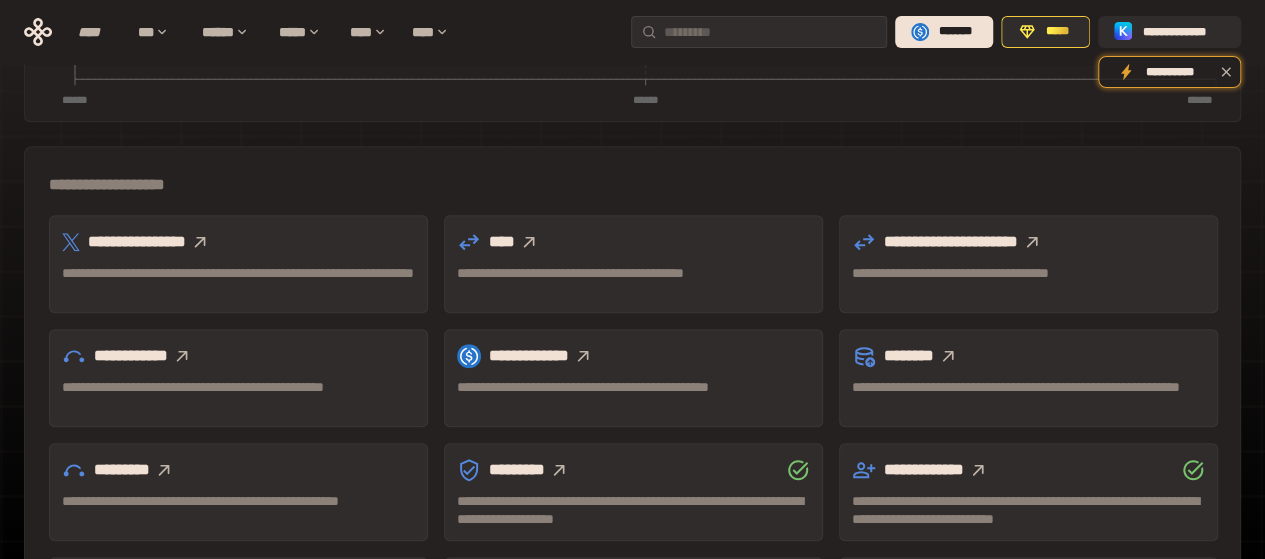 click 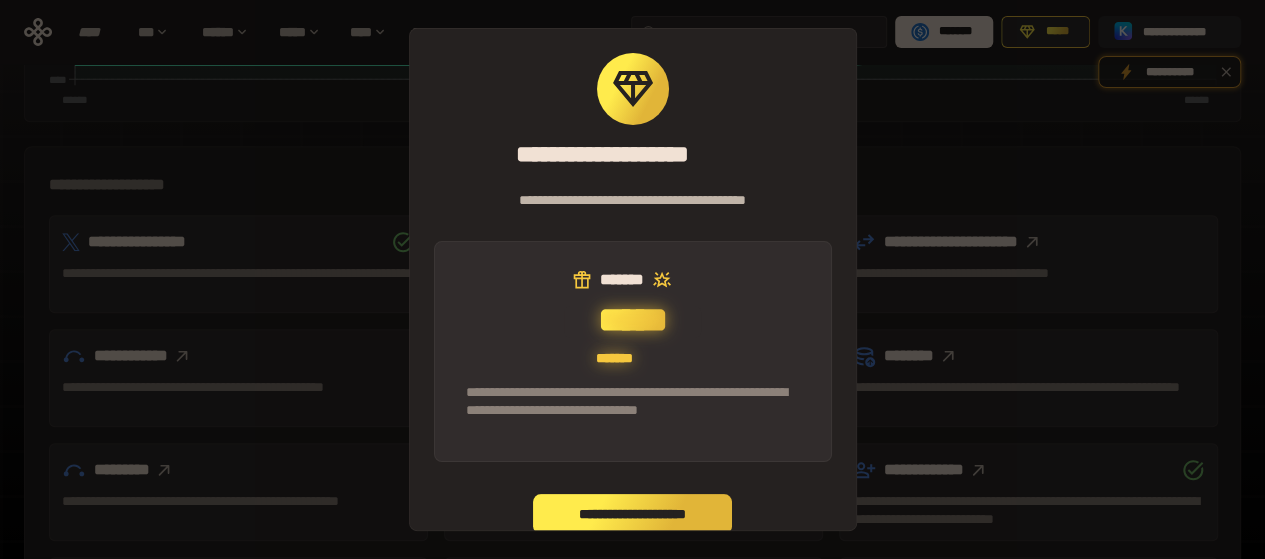 scroll, scrollTop: 26, scrollLeft: 0, axis: vertical 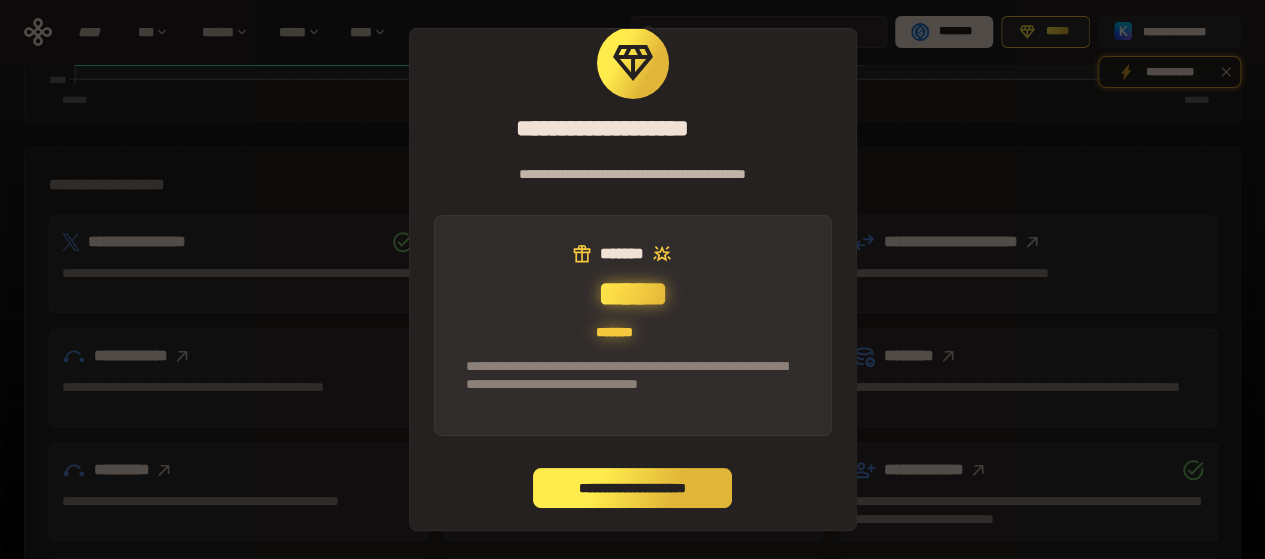 click on "**********" at bounding box center (633, 488) 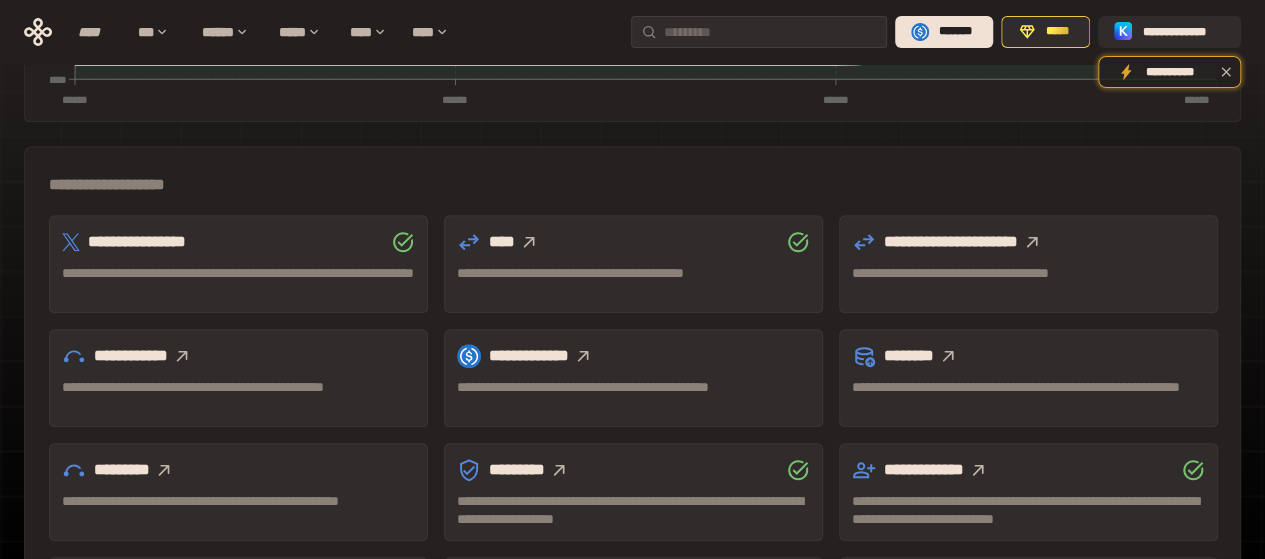 scroll, scrollTop: 723, scrollLeft: 0, axis: vertical 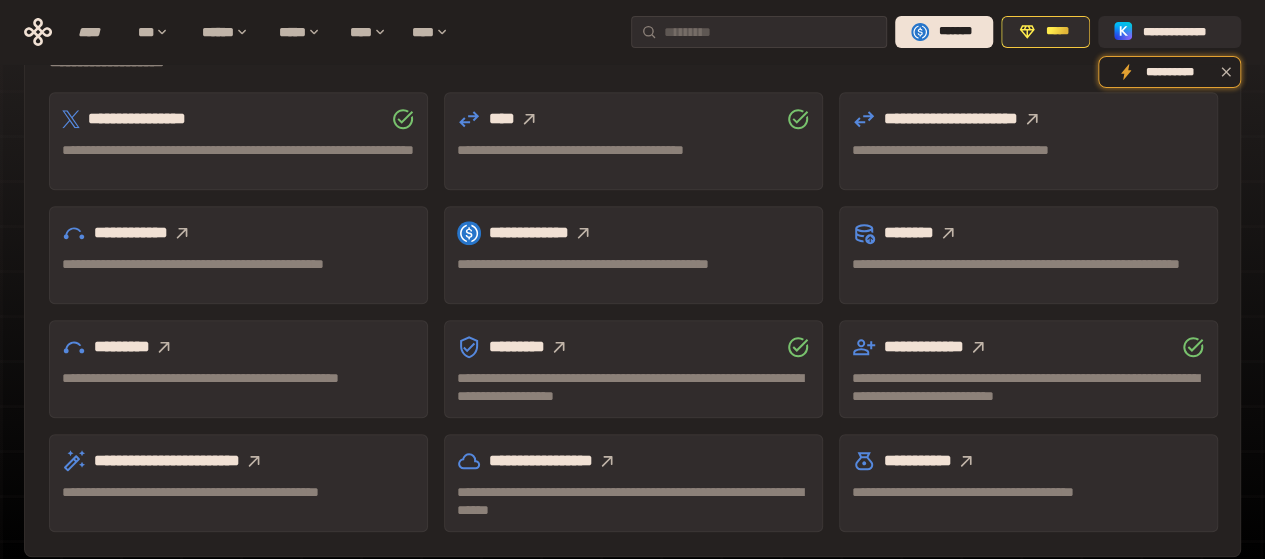 click 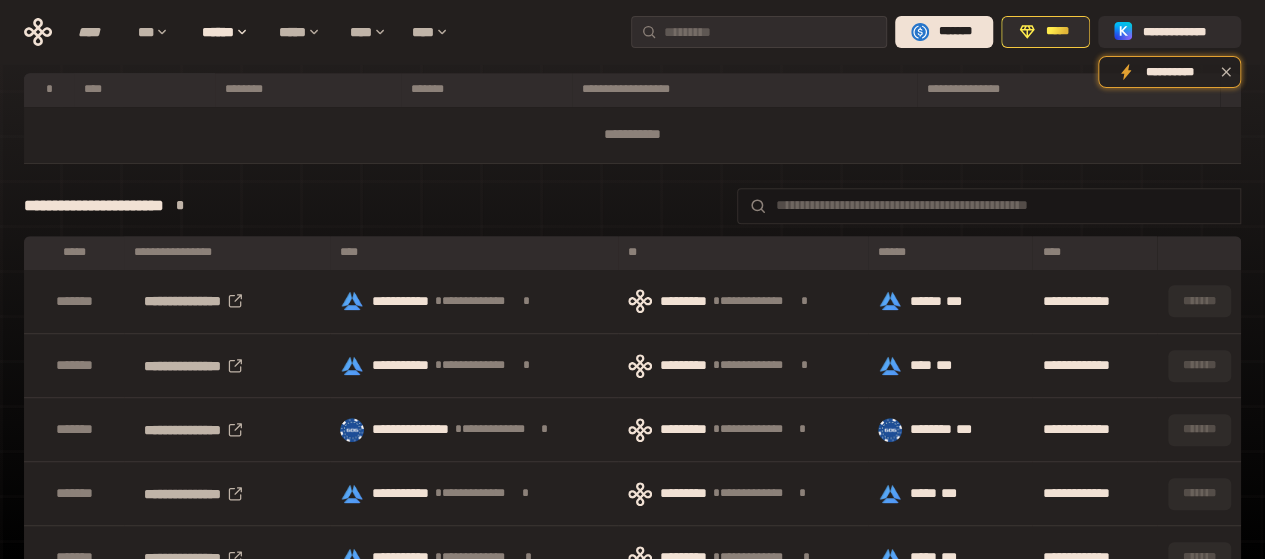 scroll, scrollTop: 390, scrollLeft: 0, axis: vertical 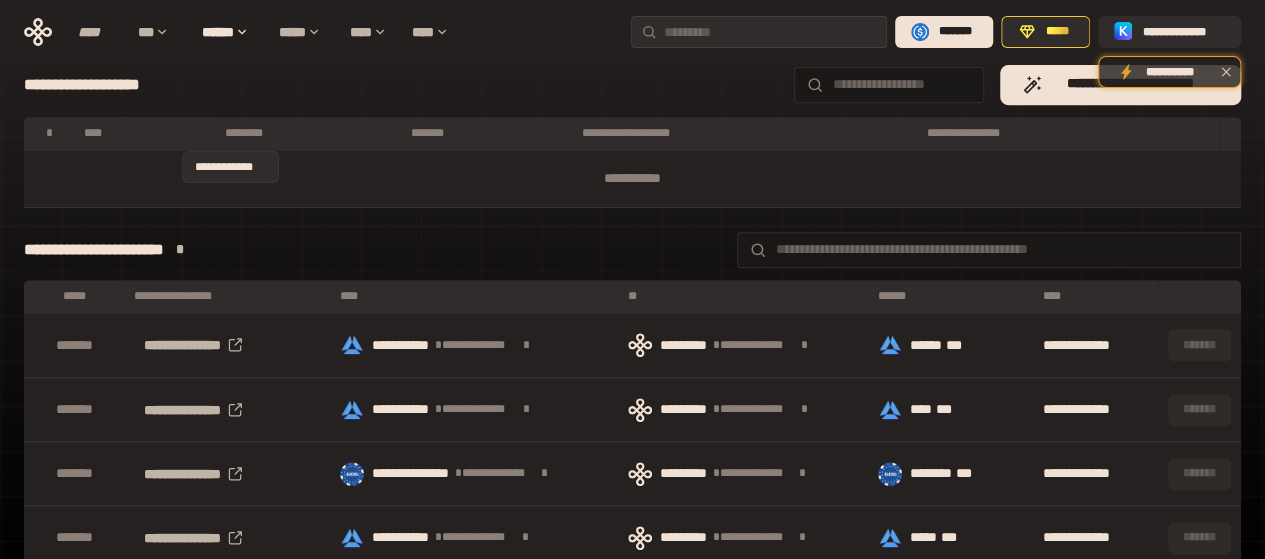 click on "*" at bounding box center (180, 250) 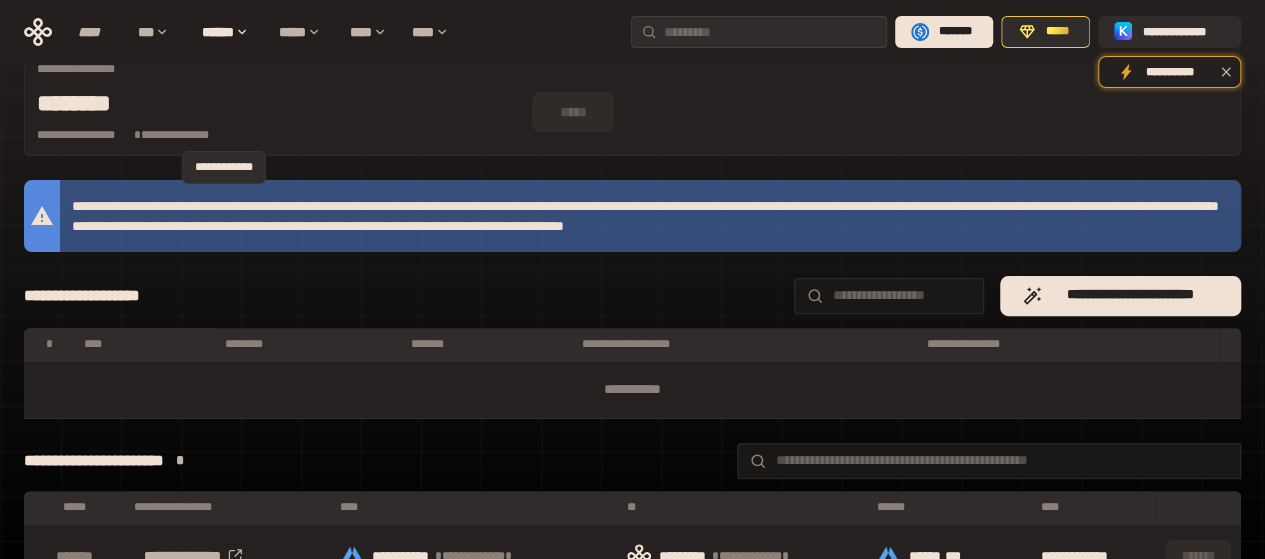 scroll, scrollTop: 390, scrollLeft: 0, axis: vertical 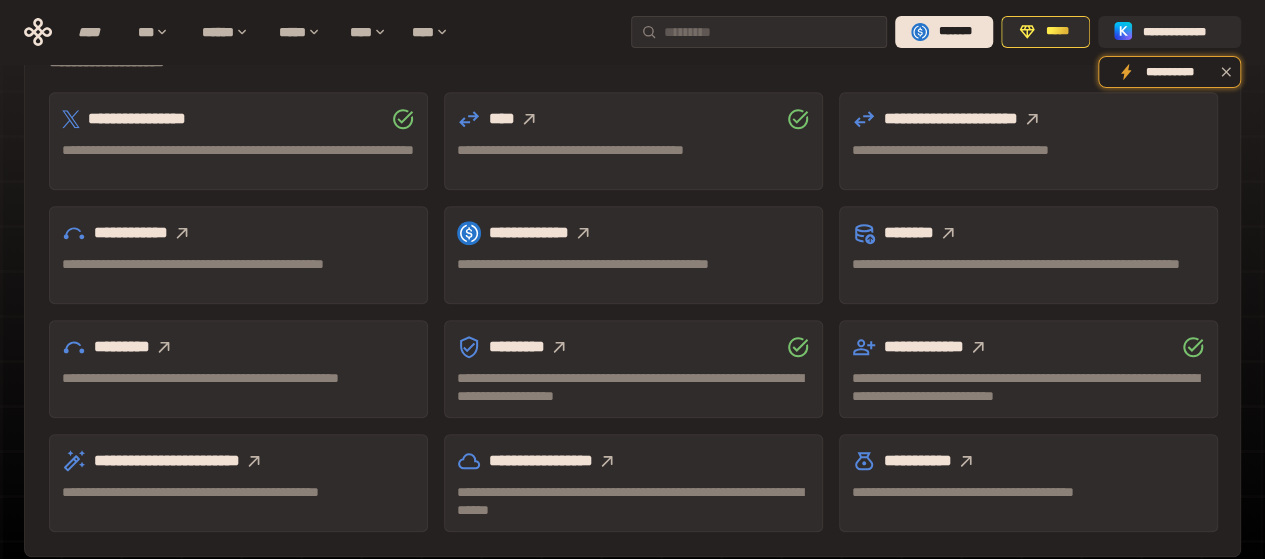 click 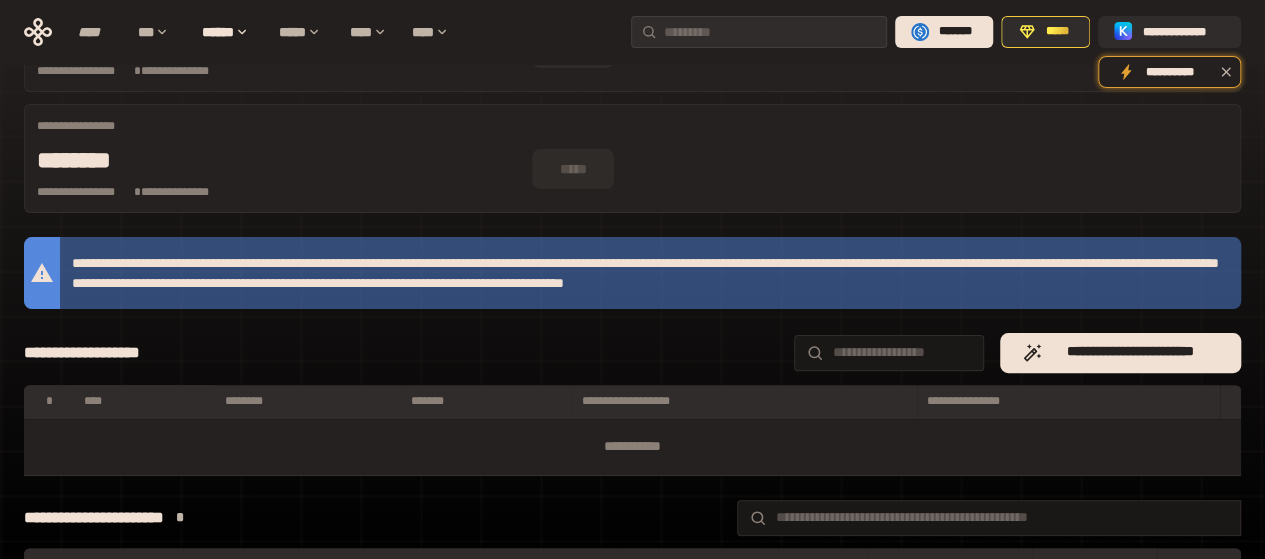 scroll, scrollTop: 90, scrollLeft: 0, axis: vertical 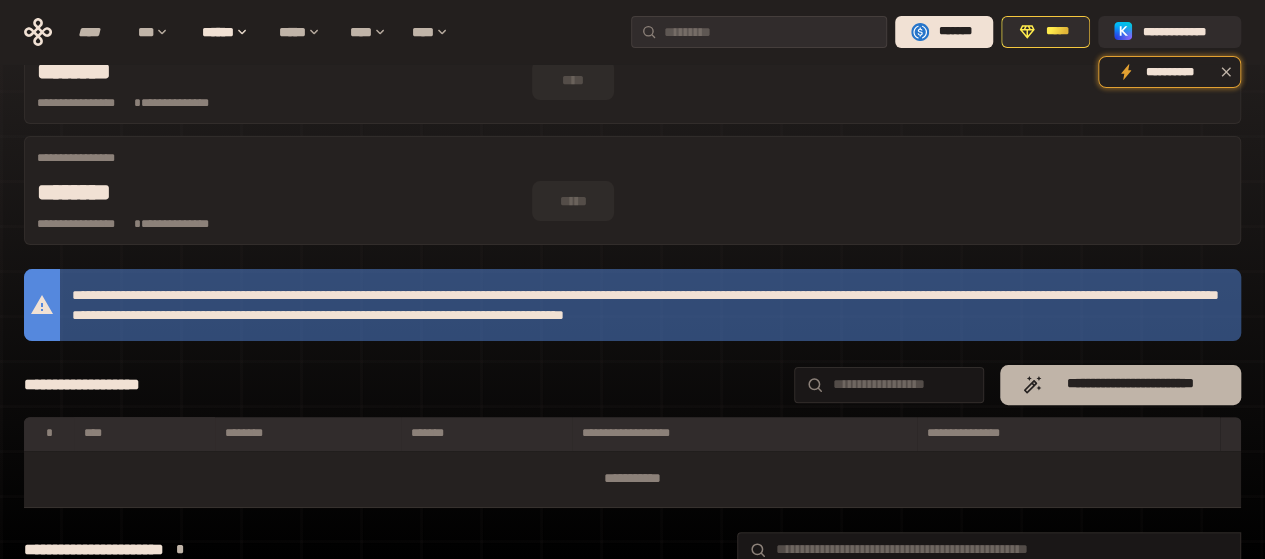 click on "**********" at bounding box center (1130, 384) 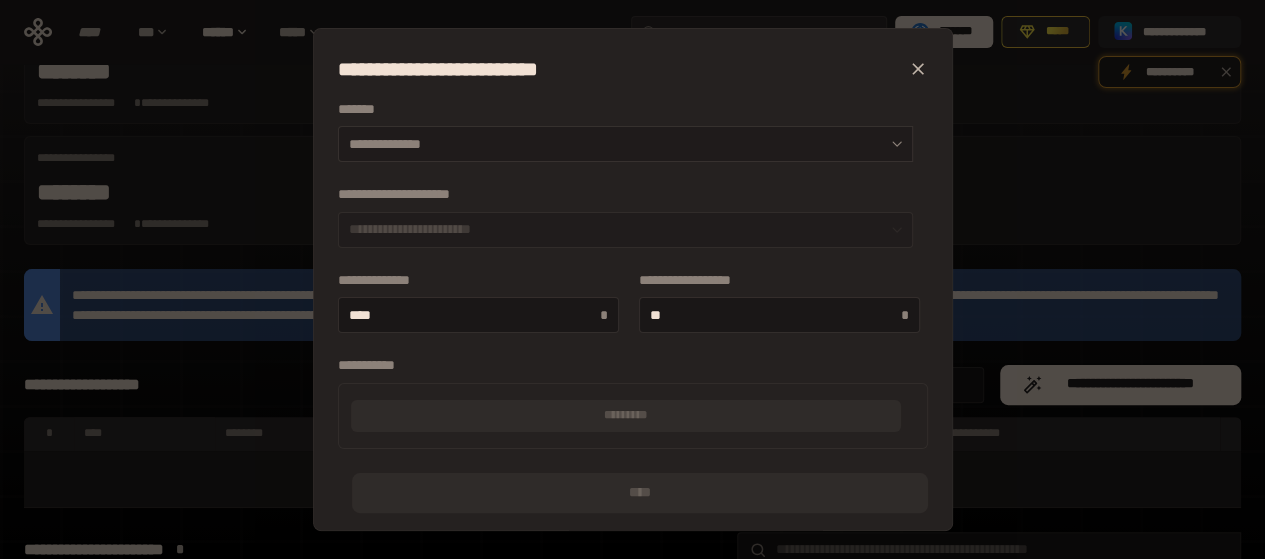 click on "**********" at bounding box center (625, 144) 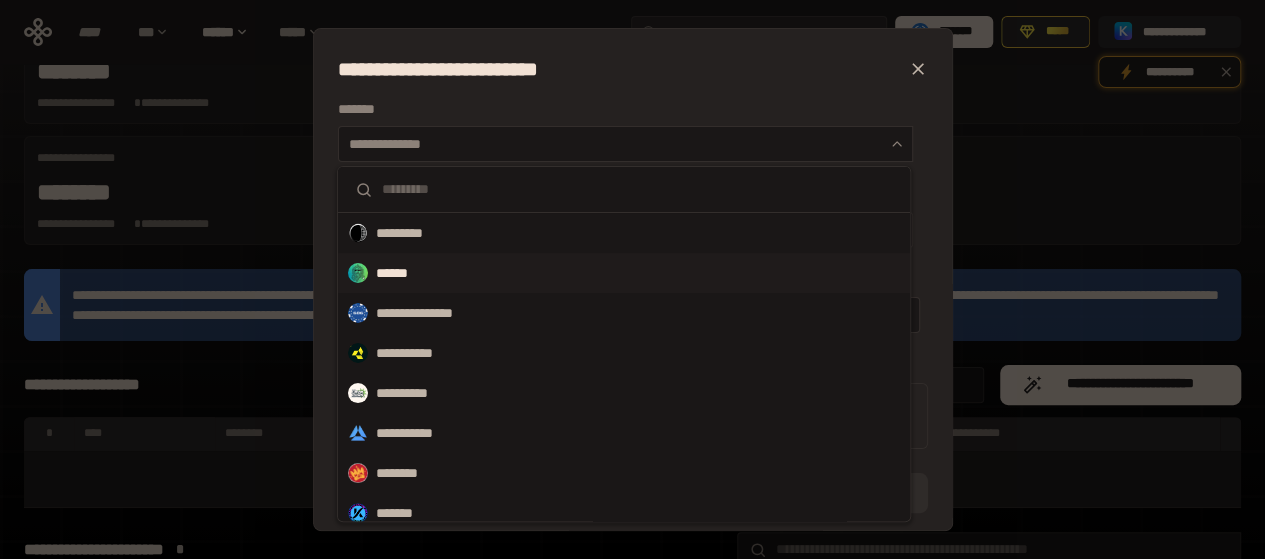 scroll, scrollTop: 91, scrollLeft: 0, axis: vertical 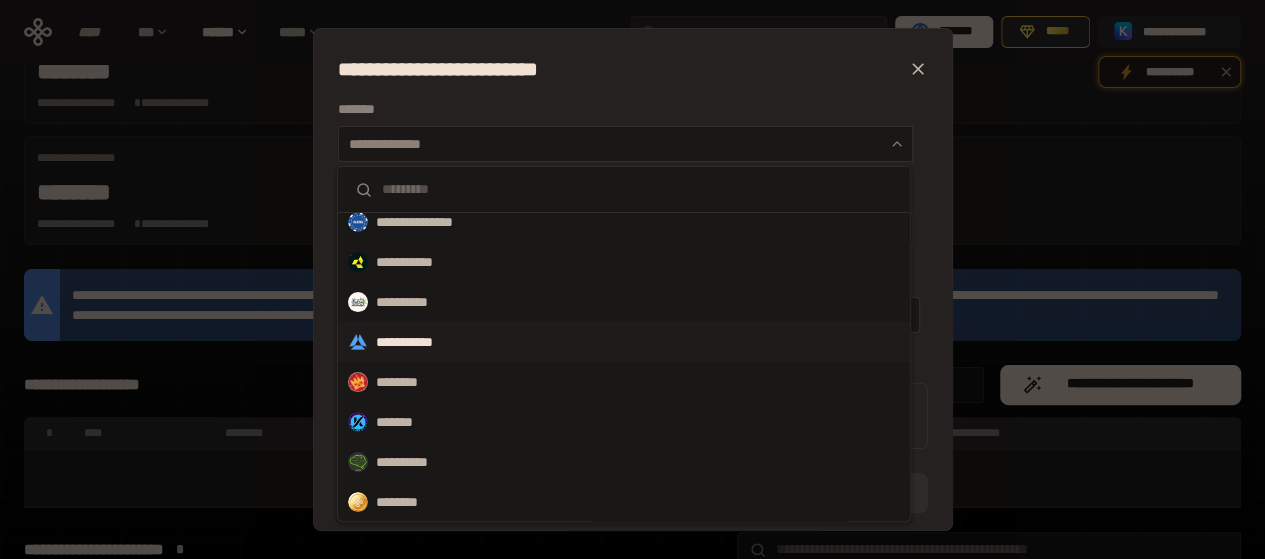 click on "**********" at bounding box center [419, 342] 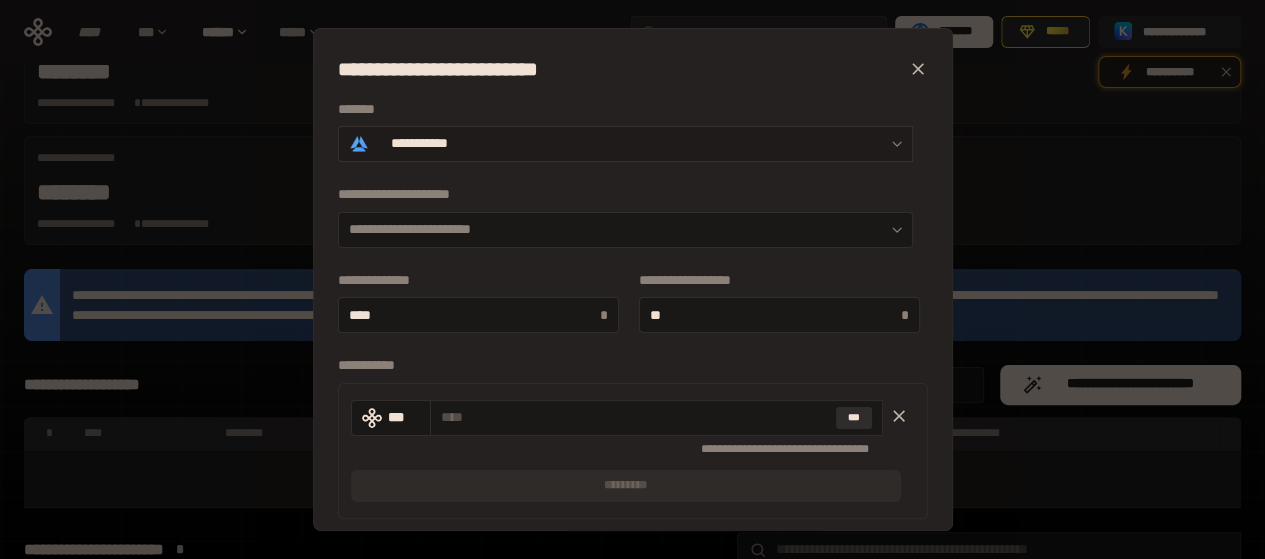click on "**********" at bounding box center (420, 144) 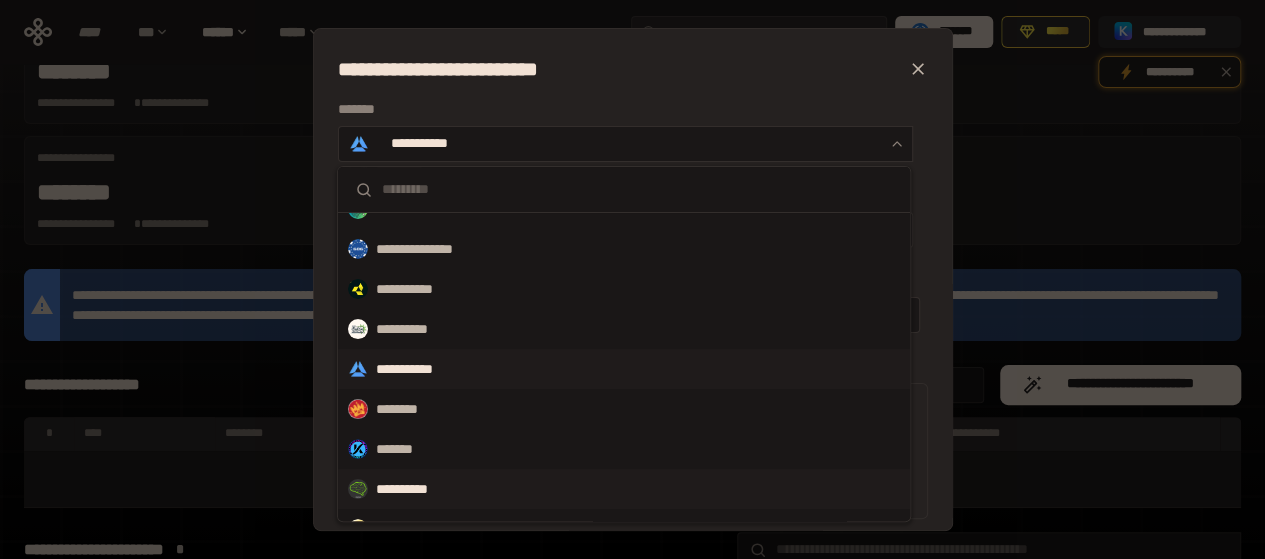 scroll, scrollTop: 91, scrollLeft: 0, axis: vertical 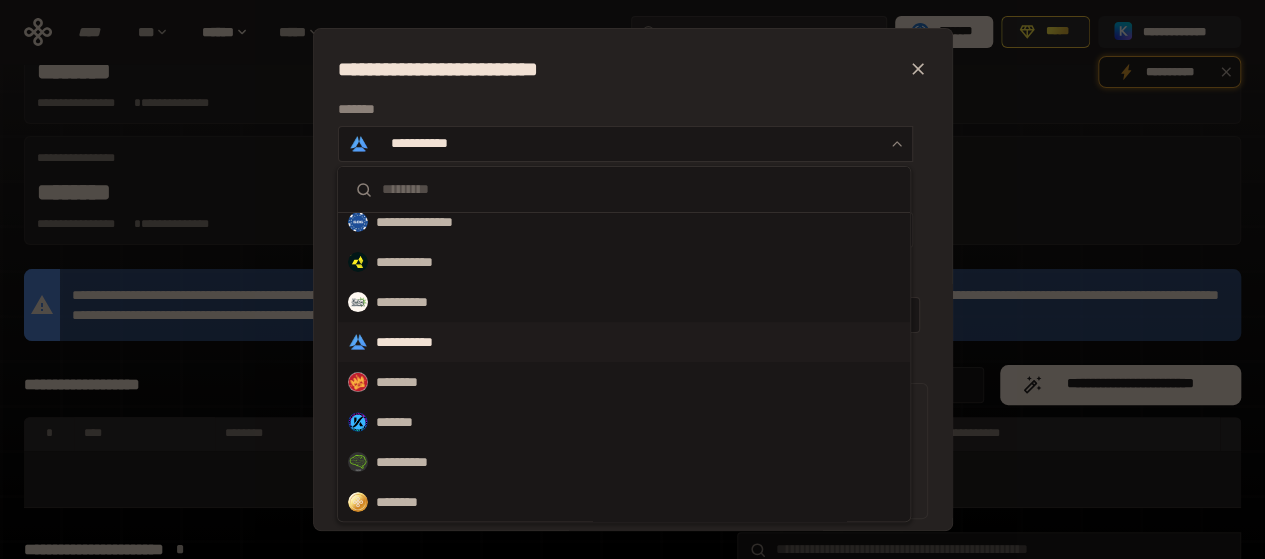 click 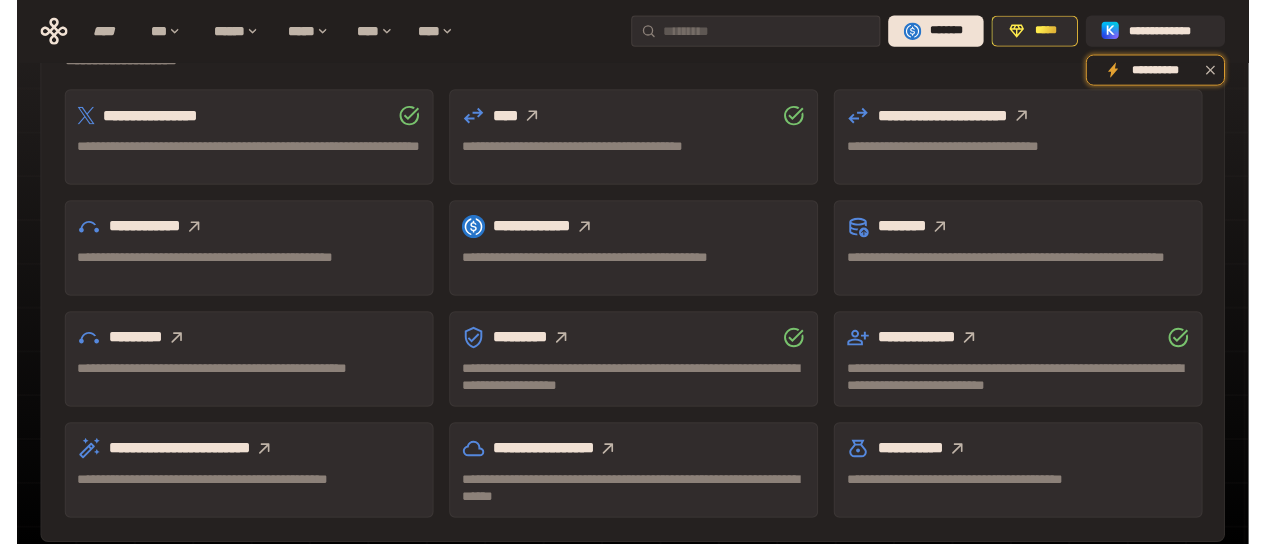 scroll, scrollTop: 623, scrollLeft: 0, axis: vertical 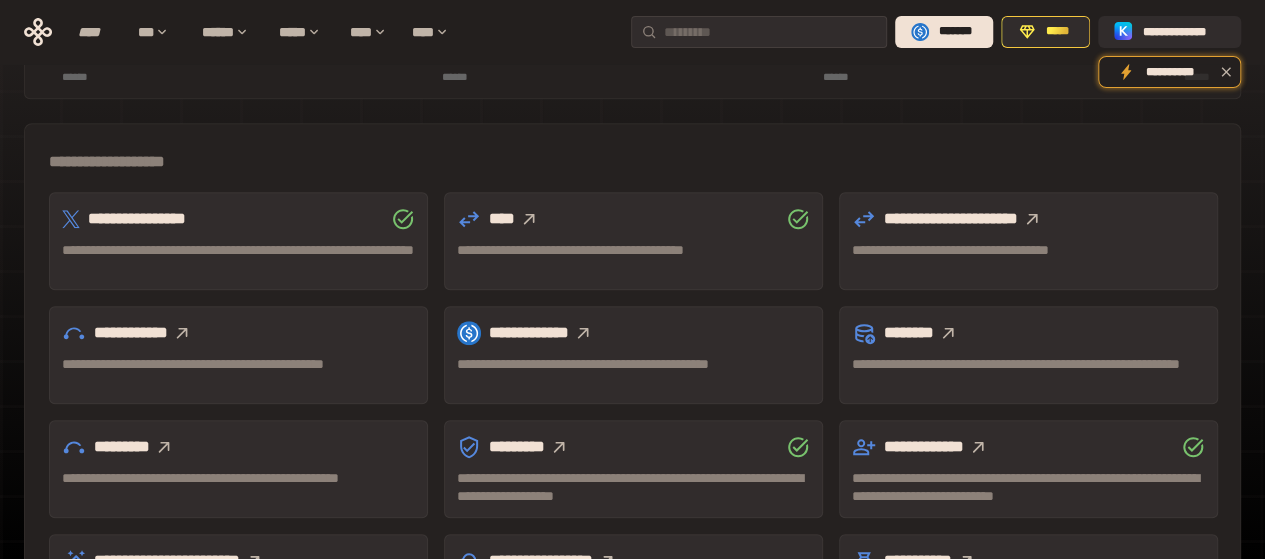 click 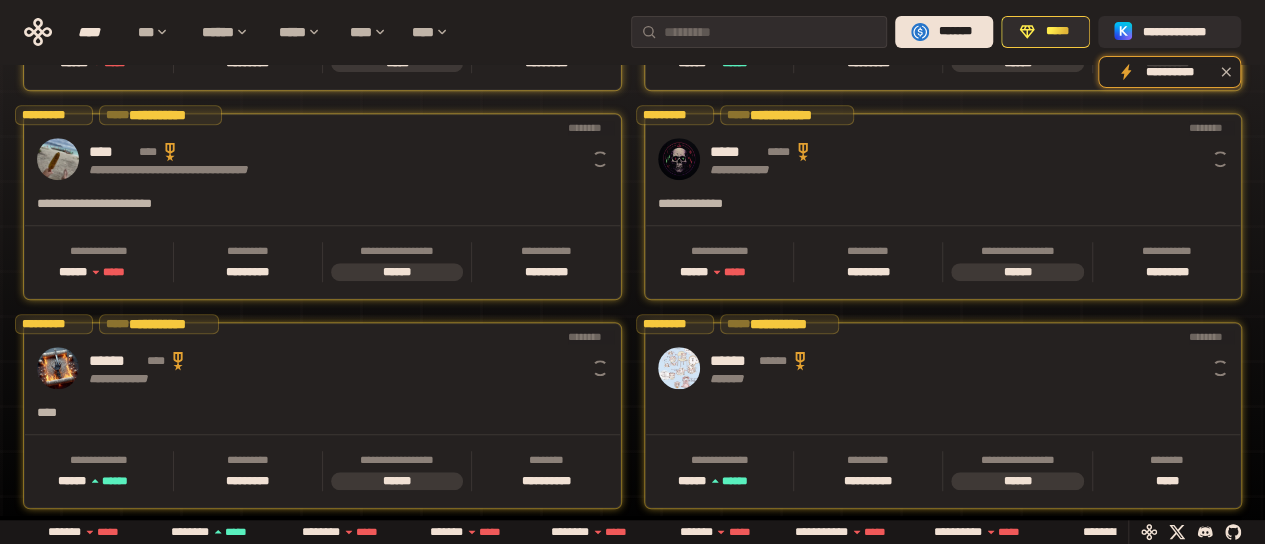 scroll, scrollTop: 0, scrollLeft: 16, axis: horizontal 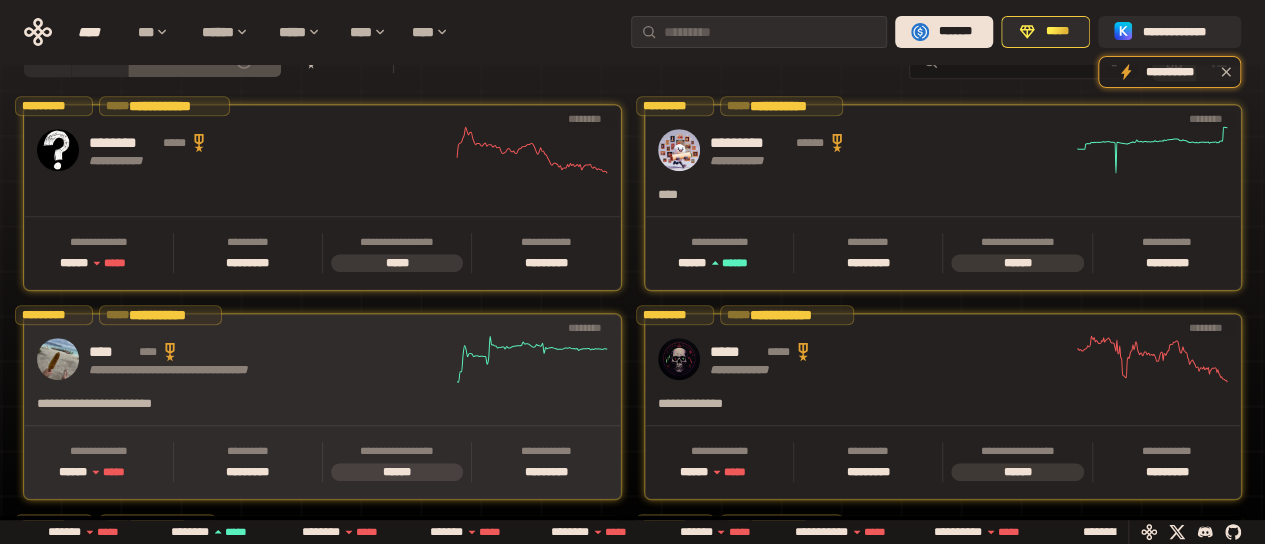 click on "**** ****" at bounding box center (270, 352) 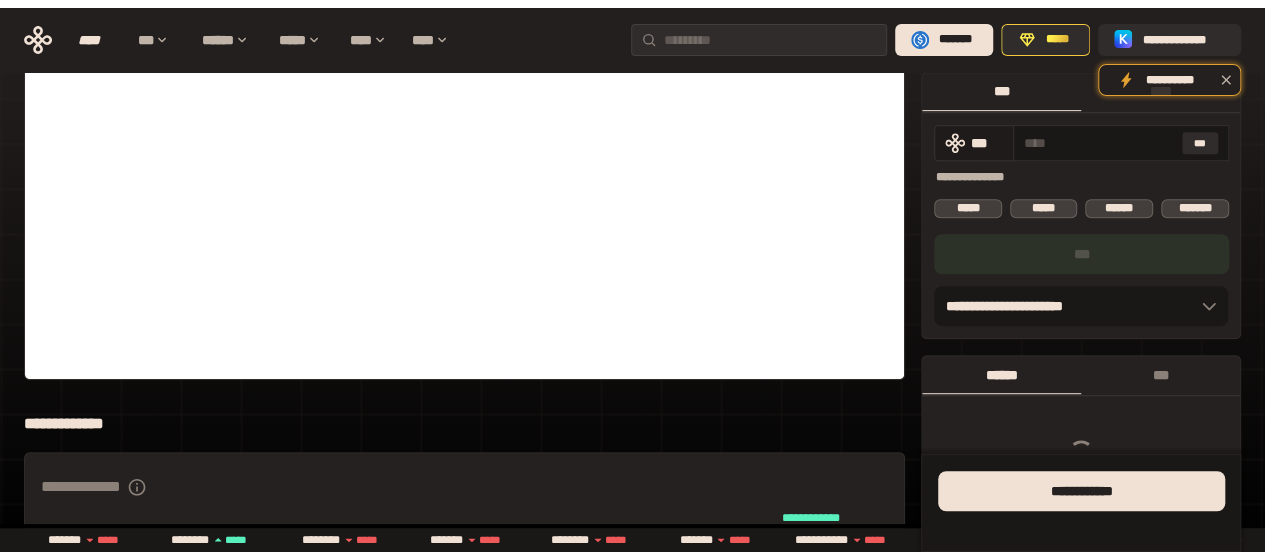 scroll, scrollTop: 0, scrollLeft: 0, axis: both 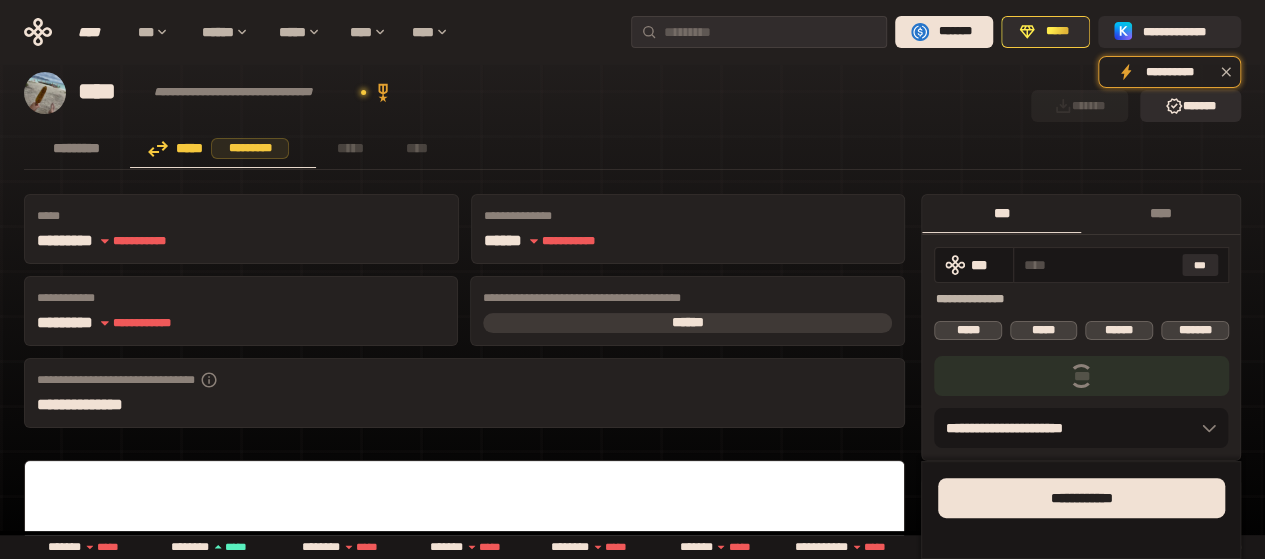 click on "****" at bounding box center (1160, 213) 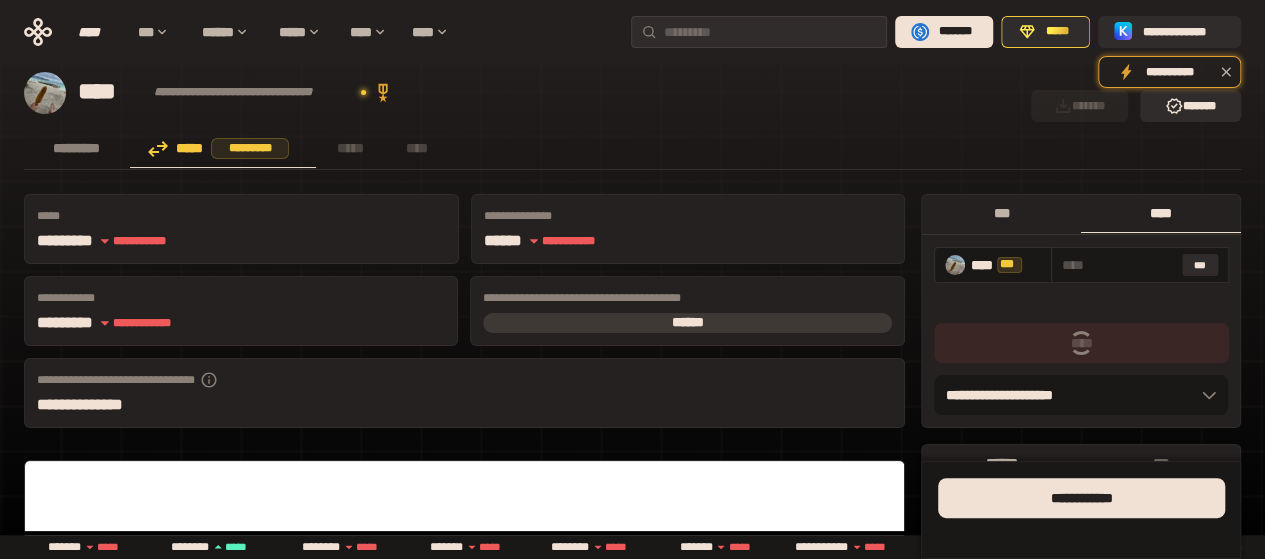 click on "***" at bounding box center (1001, 213) 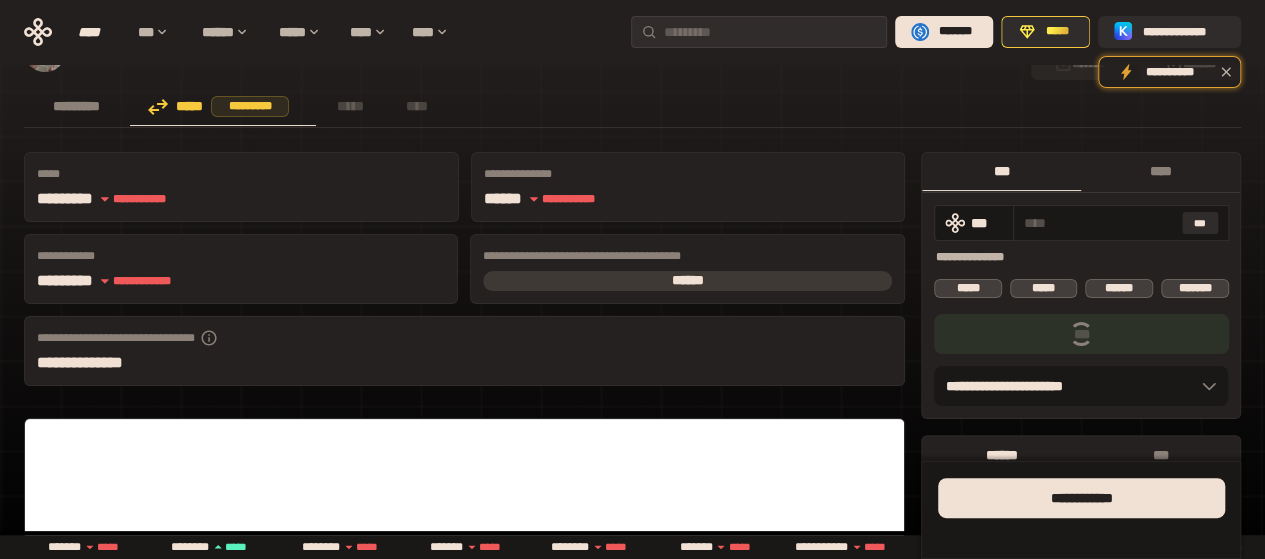scroll, scrollTop: 0, scrollLeft: 0, axis: both 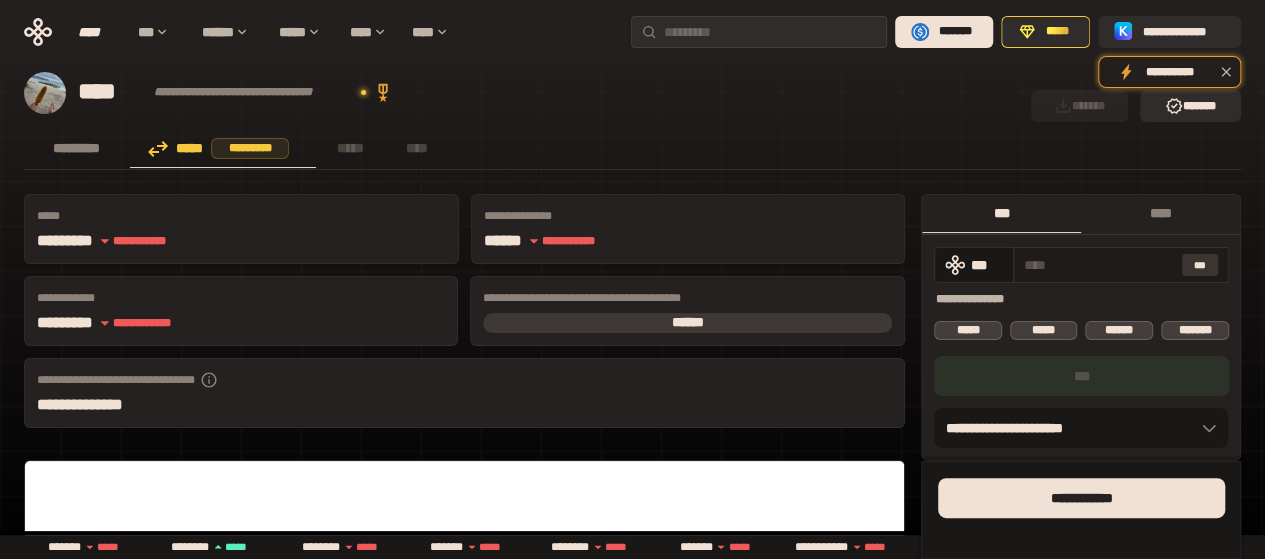 click on "***" at bounding box center [1200, 265] 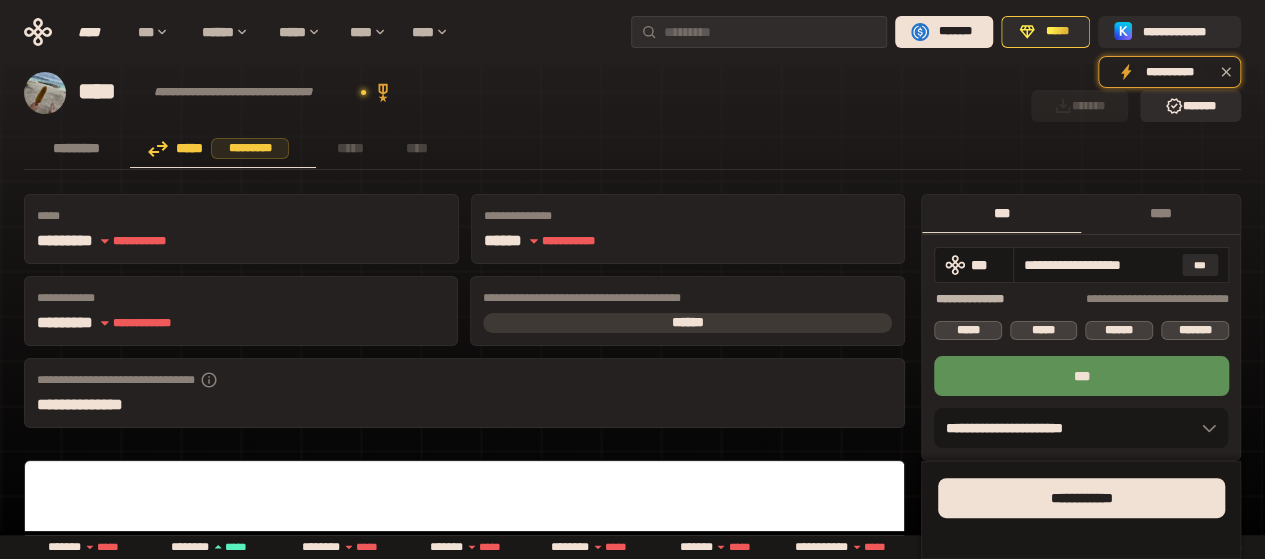 scroll, scrollTop: 0, scrollLeft: 4, axis: horizontal 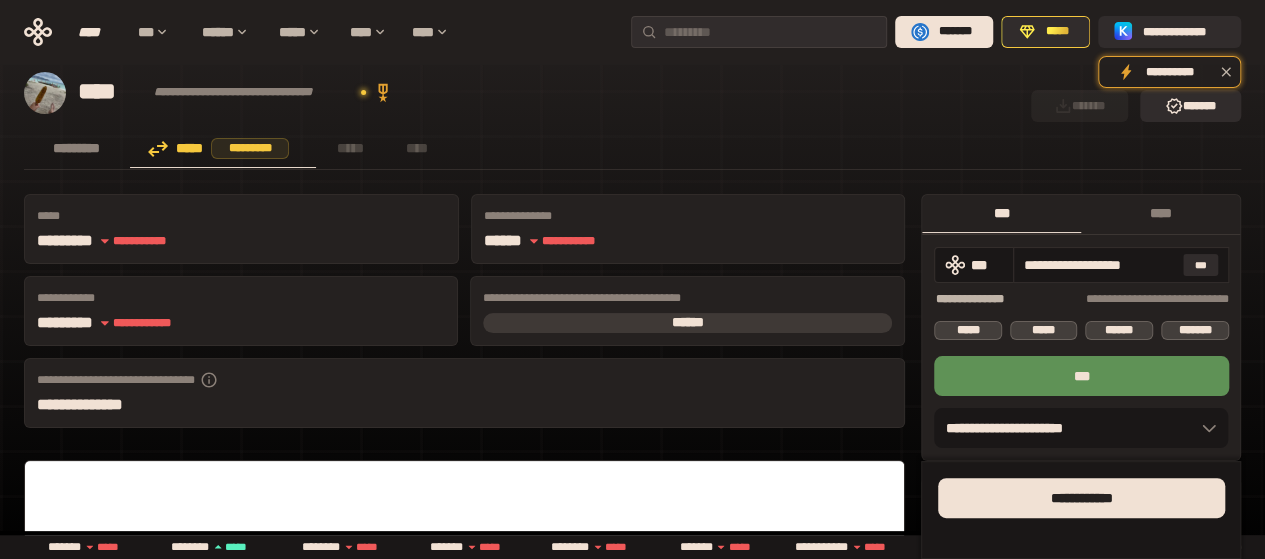 drag, startPoint x: 1046, startPoint y: 267, endPoint x: 1300, endPoint y: 267, distance: 254 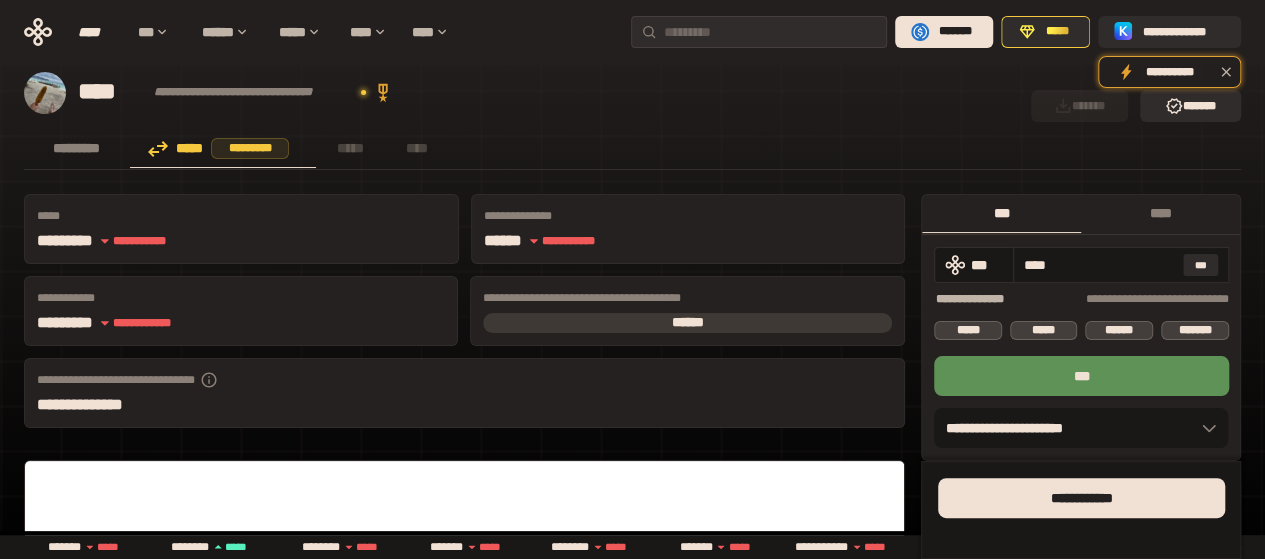 scroll, scrollTop: 0, scrollLeft: 0, axis: both 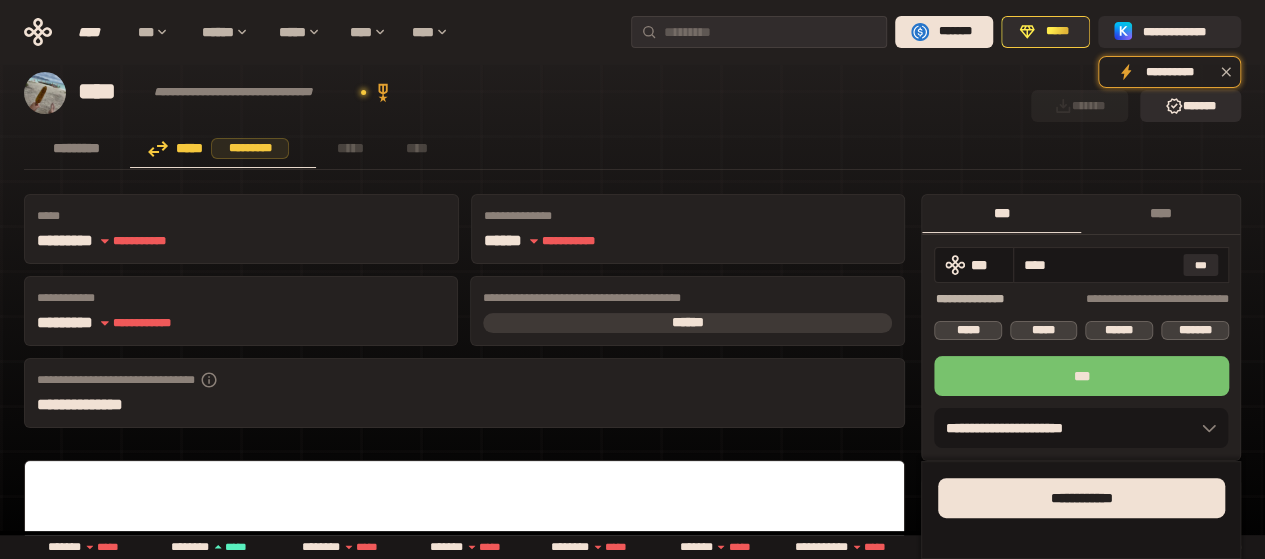 click on "***" at bounding box center [1081, 376] 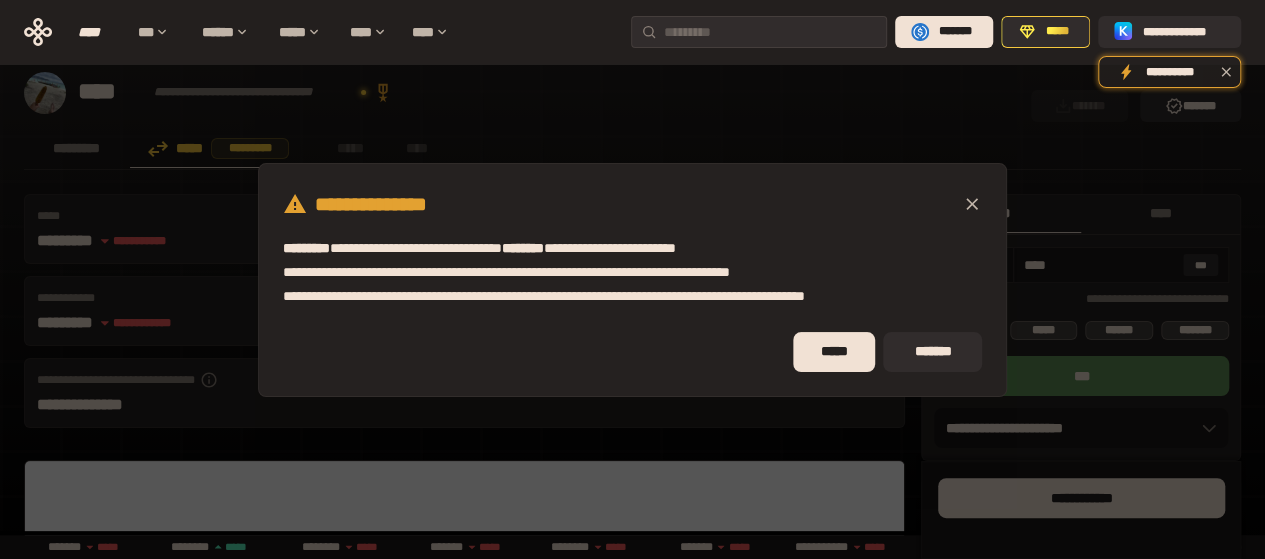 click on "*****" at bounding box center (834, 352) 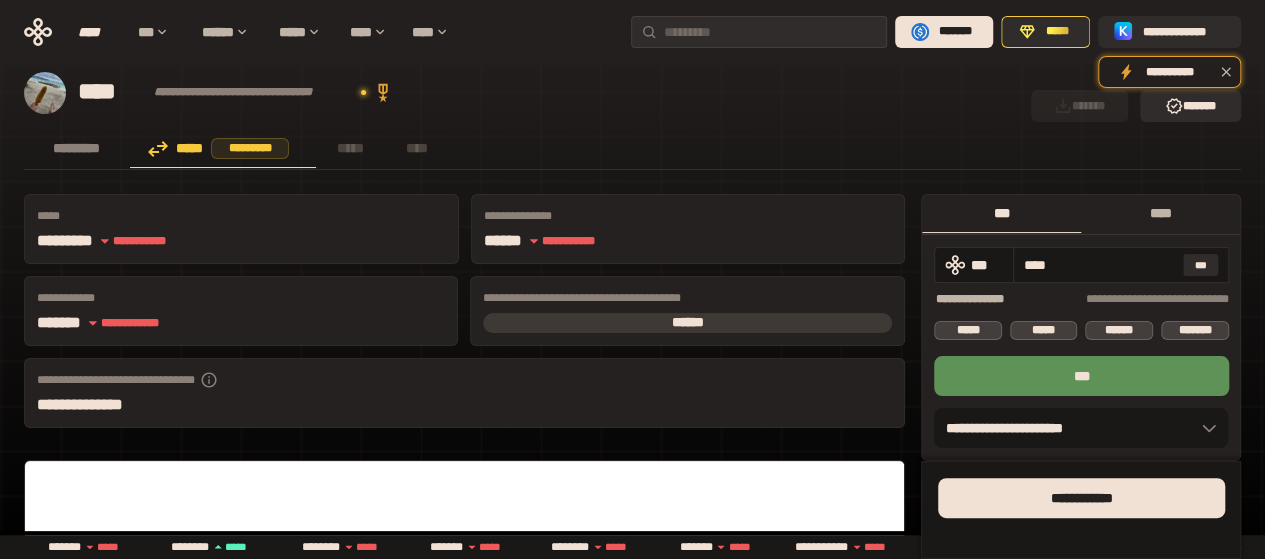drag, startPoint x: 1198, startPoint y: 266, endPoint x: 1143, endPoint y: 211, distance: 77.781746 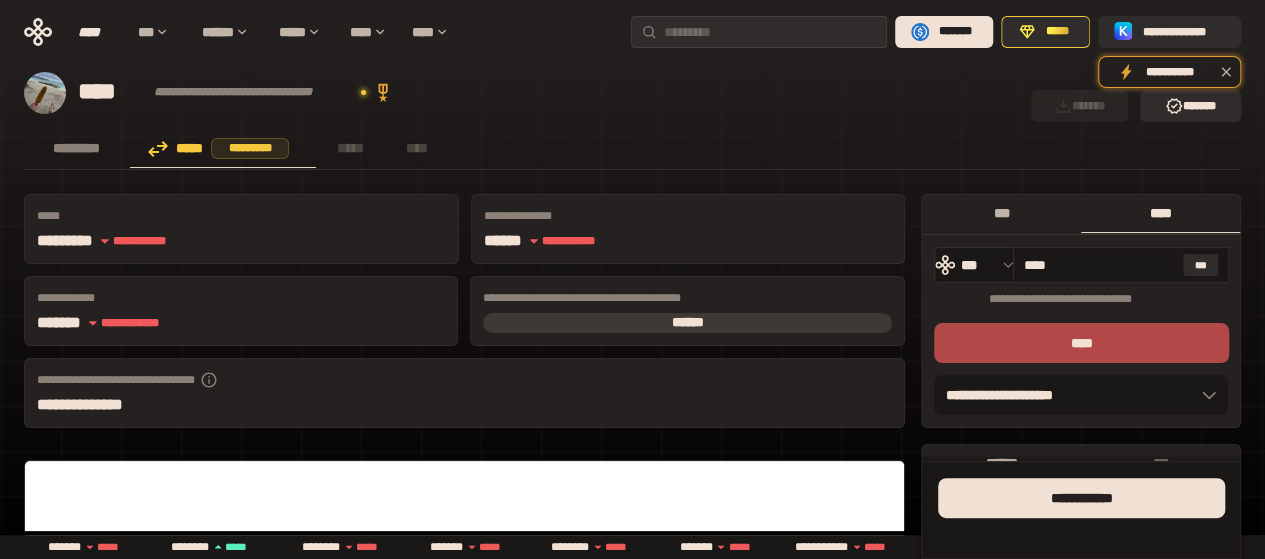 click on "***" at bounding box center [1001, 213] 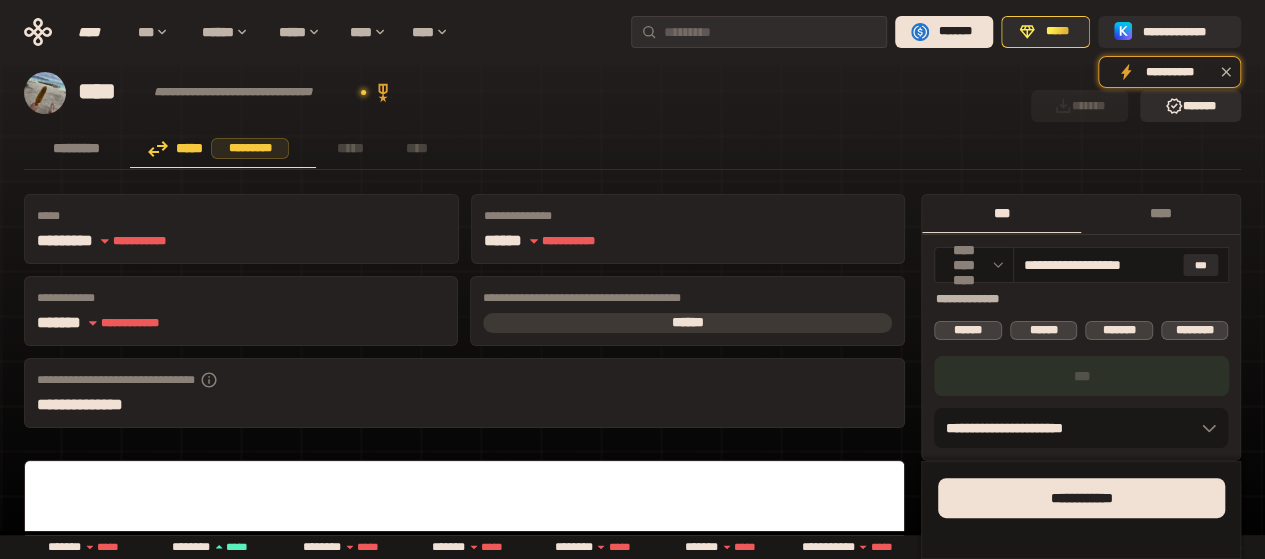 click on "***" at bounding box center (1001, 213) 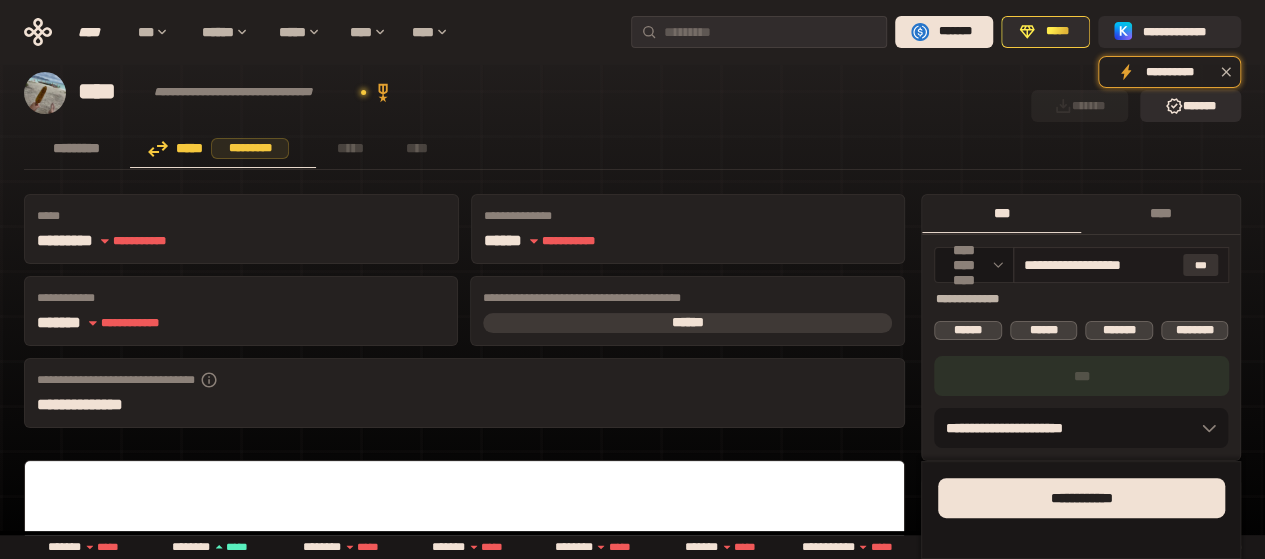 click on "***" at bounding box center [1201, 265] 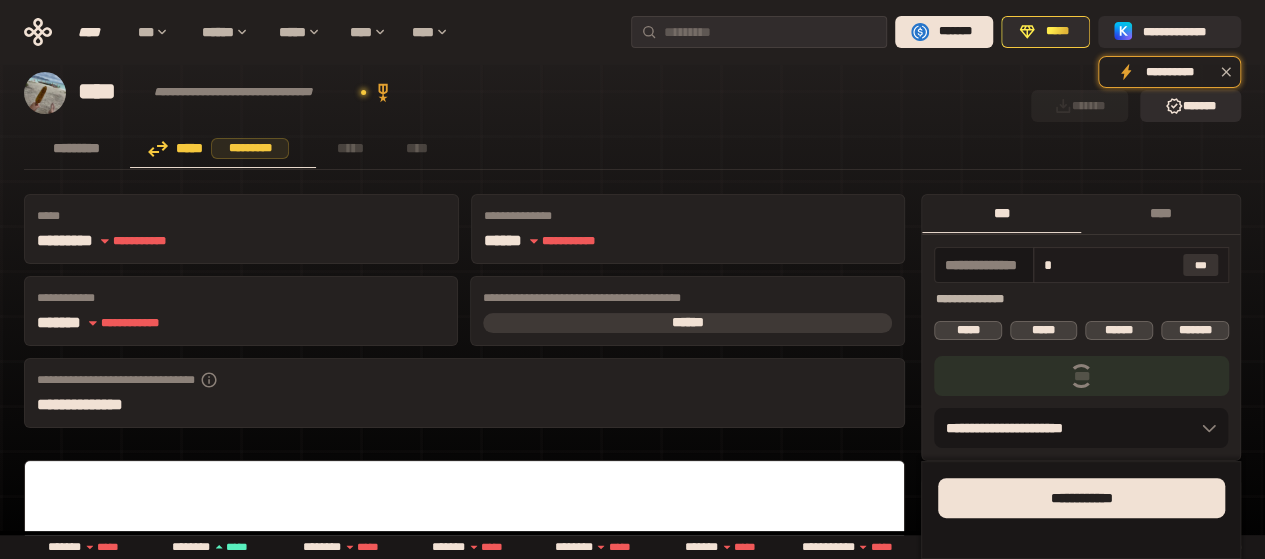 click on "***" at bounding box center (1201, 265) 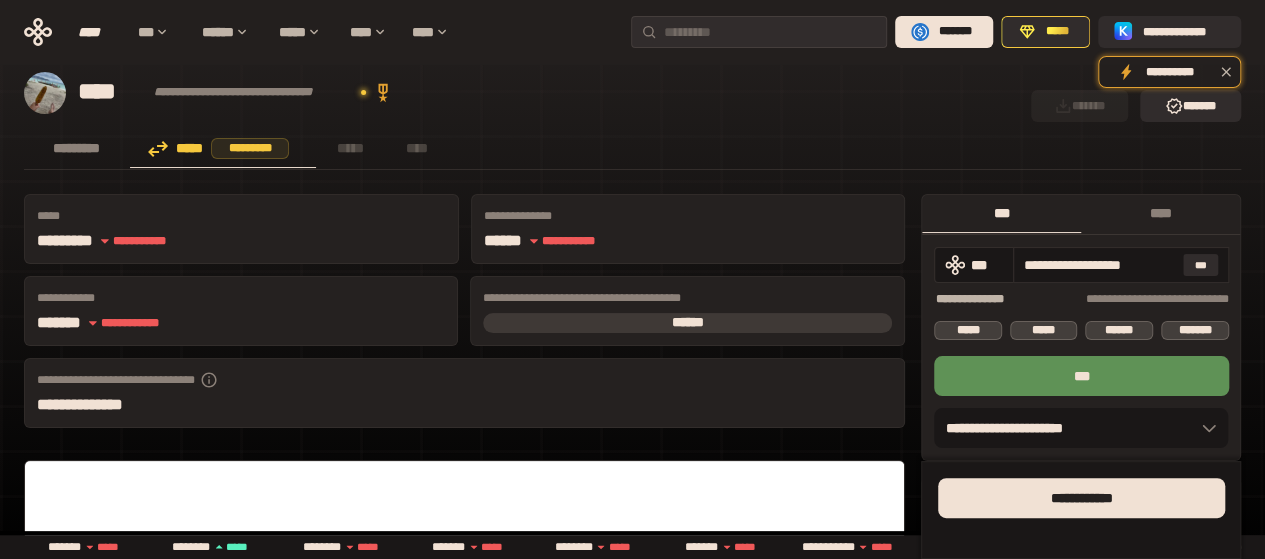 scroll, scrollTop: 0, scrollLeft: 4, axis: horizontal 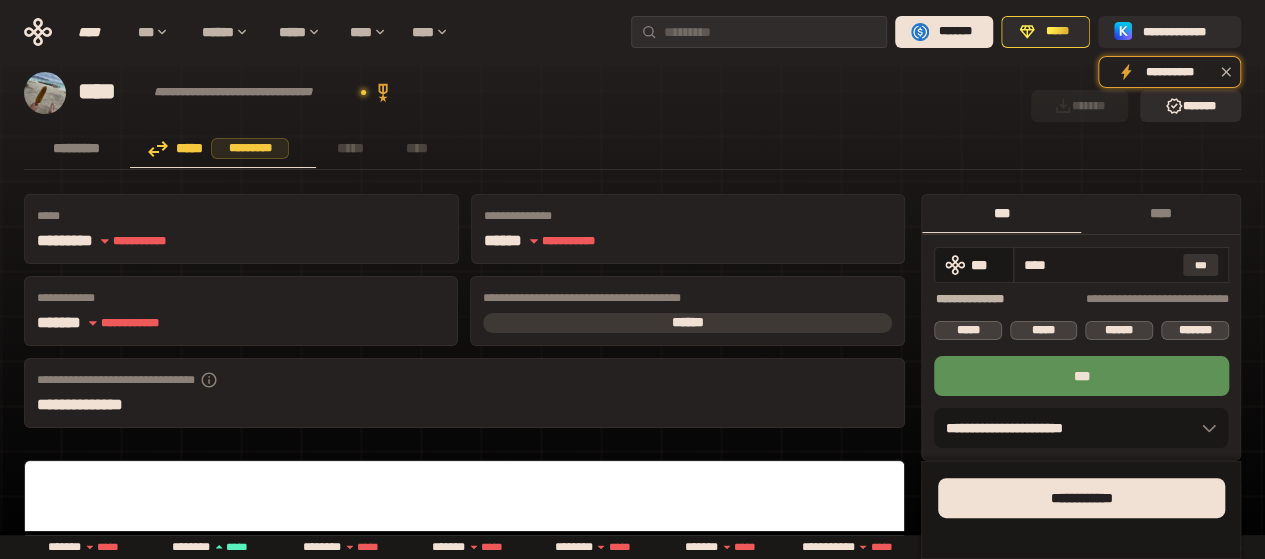 type on "***" 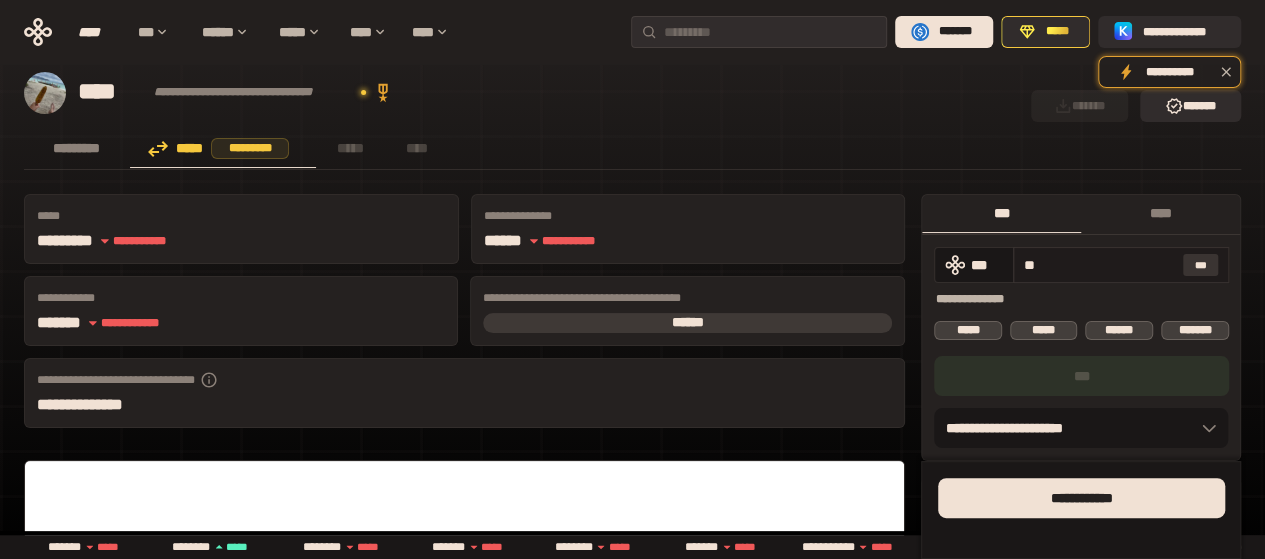 type on "**********" 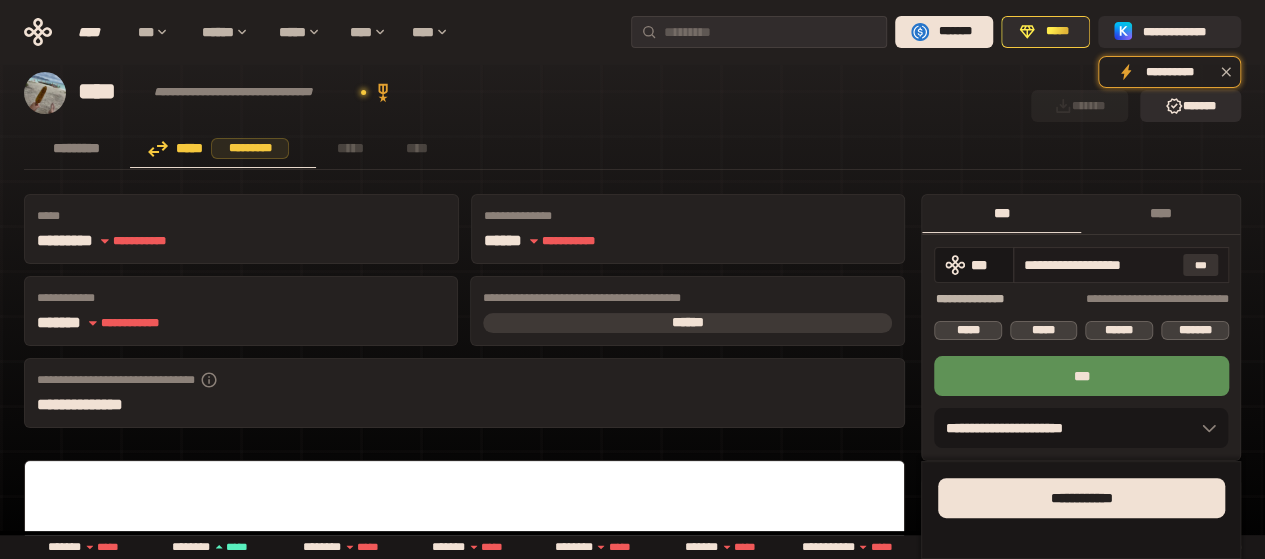 scroll, scrollTop: 0, scrollLeft: 4, axis: horizontal 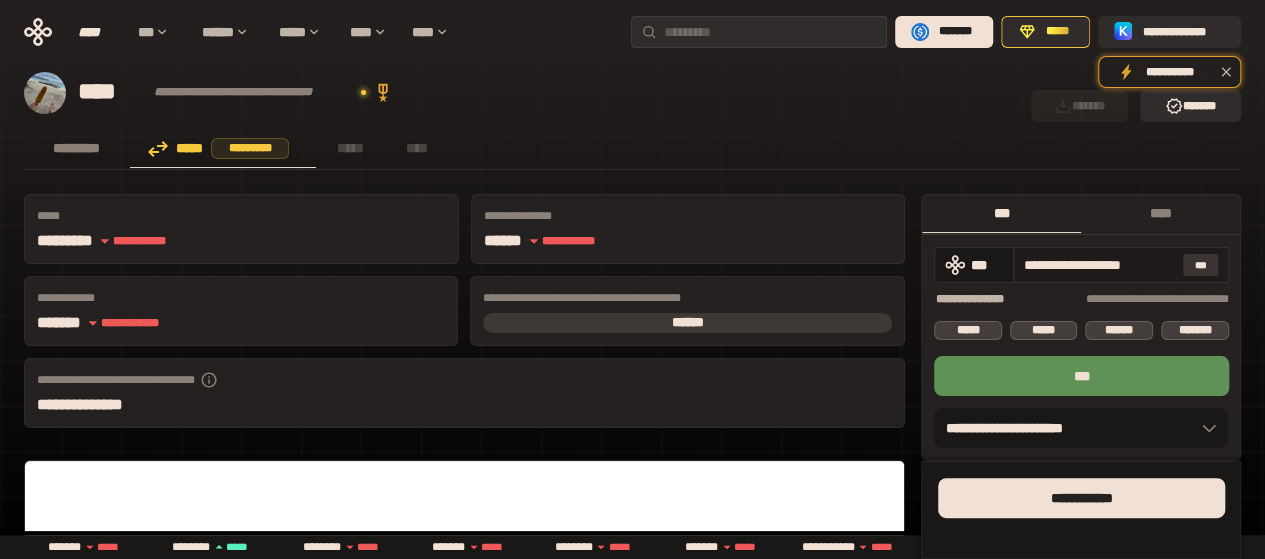 click on "***" at bounding box center (1201, 265) 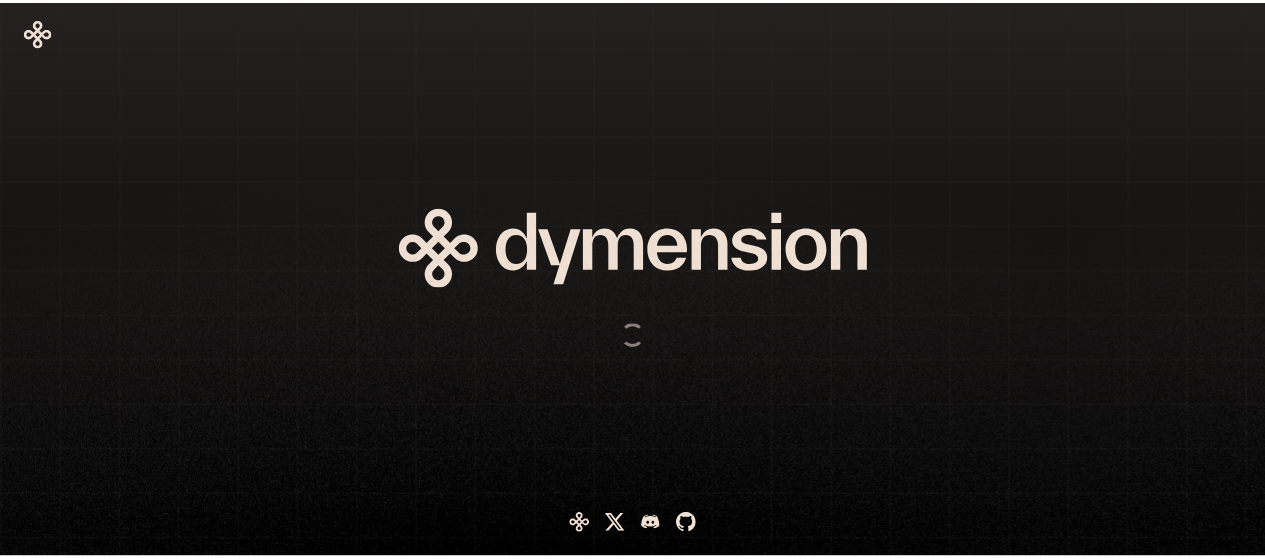 scroll, scrollTop: 0, scrollLeft: 0, axis: both 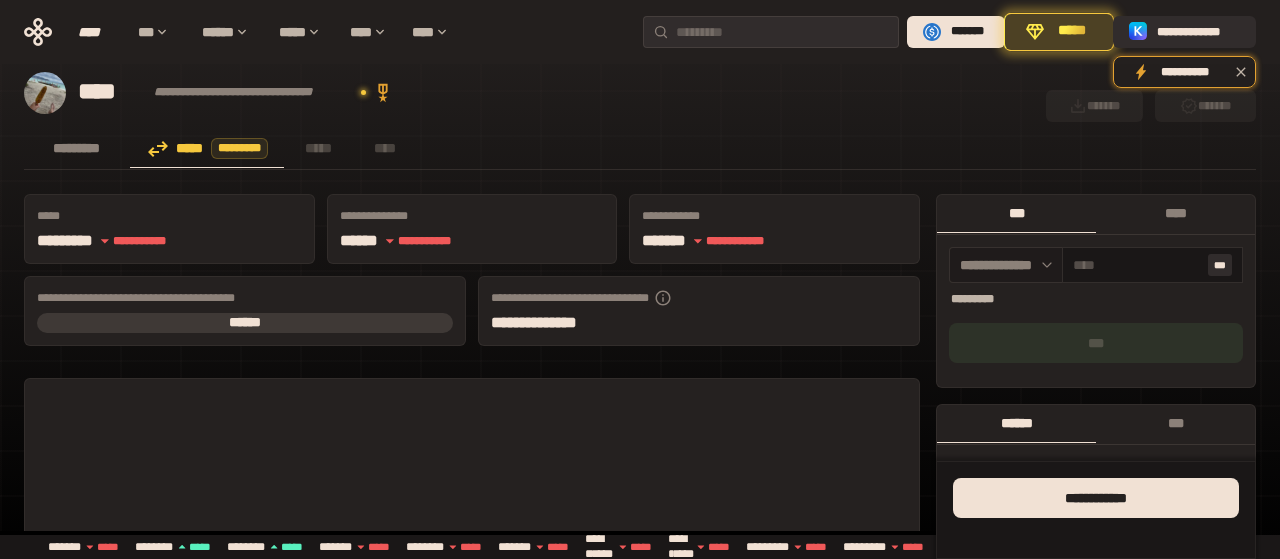 click on "**********" at bounding box center [1006, 265] 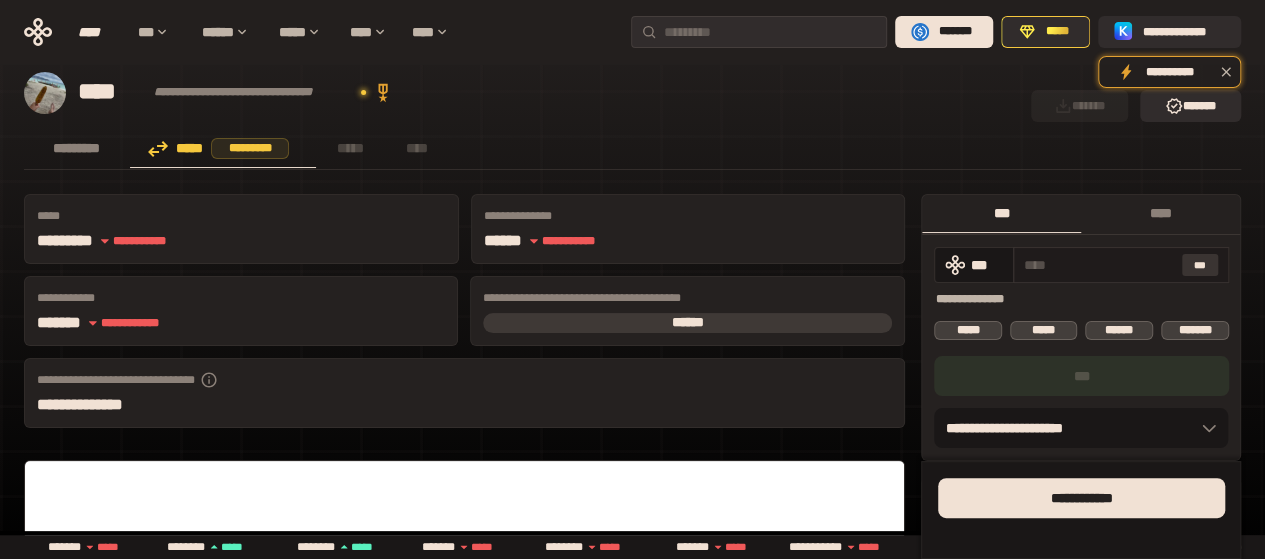 click on "***" at bounding box center (1200, 265) 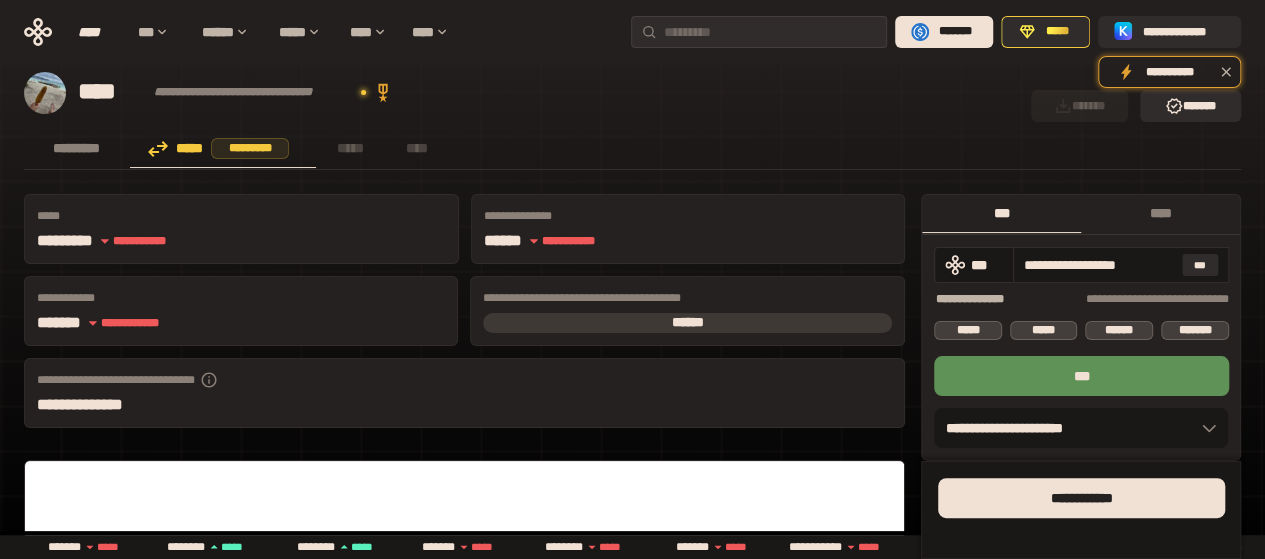 drag, startPoint x: 1048, startPoint y: 266, endPoint x: 1248, endPoint y: 266, distance: 200 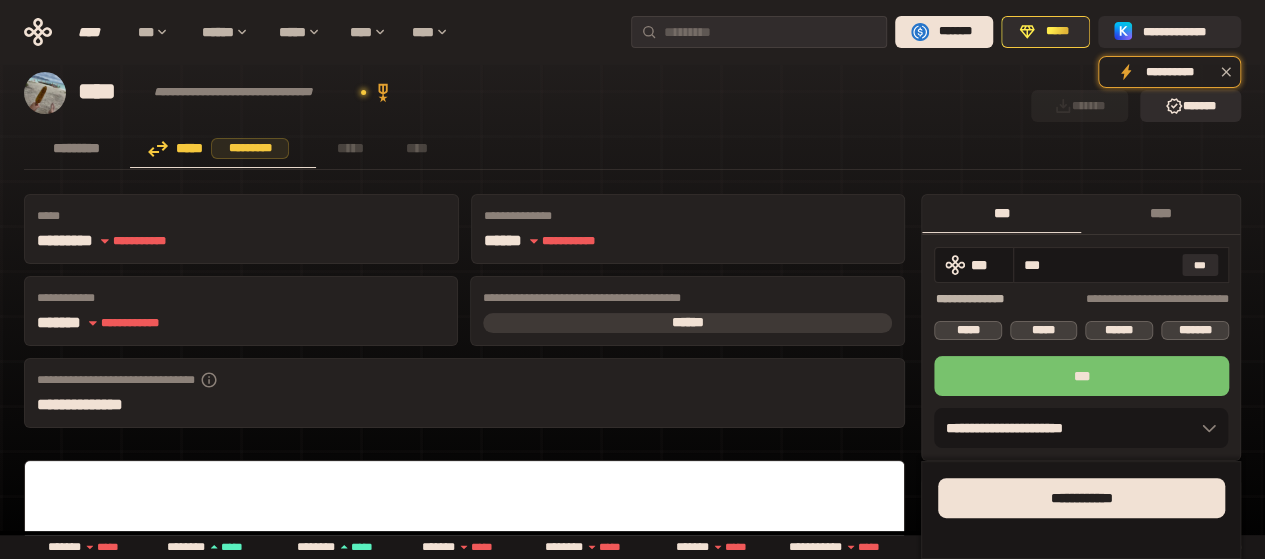 type on "***" 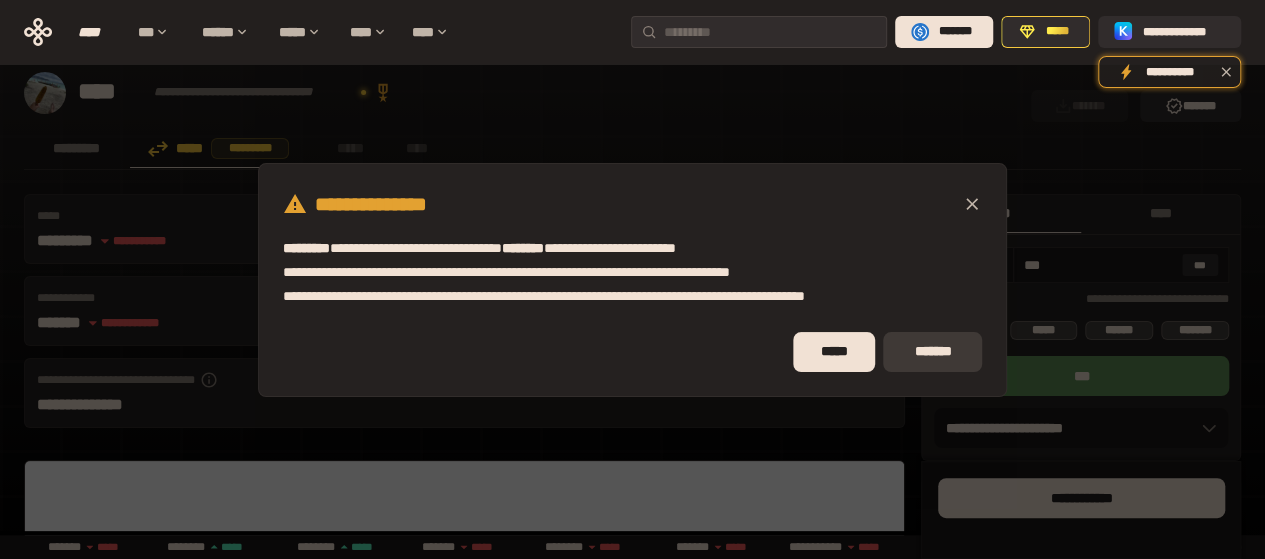 click on "*******" at bounding box center (932, 352) 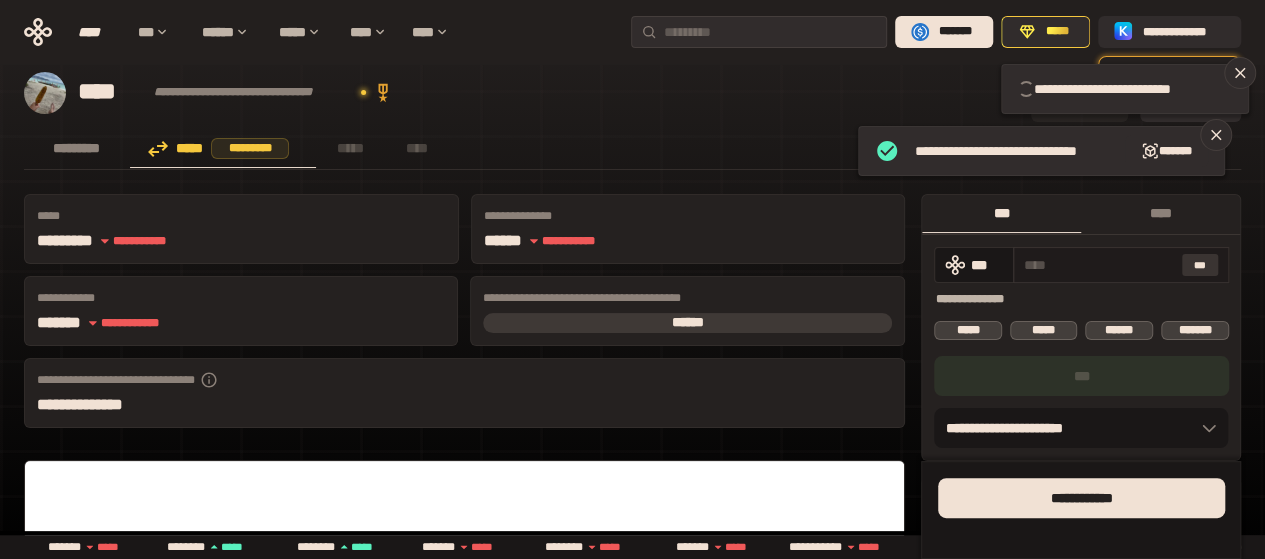 click on "***" at bounding box center (1200, 265) 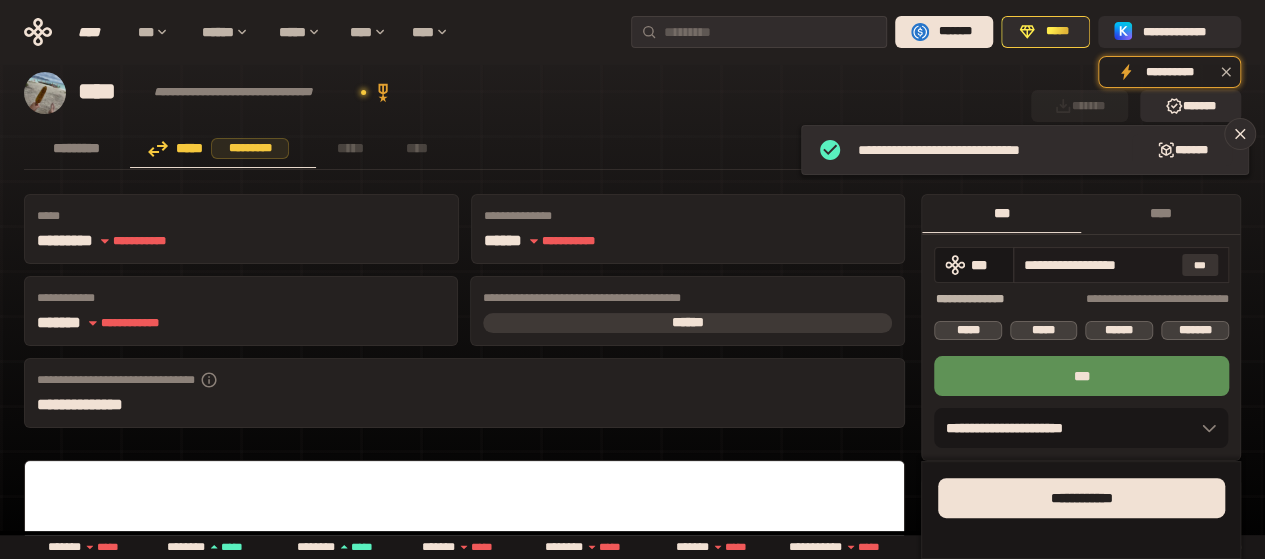 click on "***" at bounding box center (1200, 265) 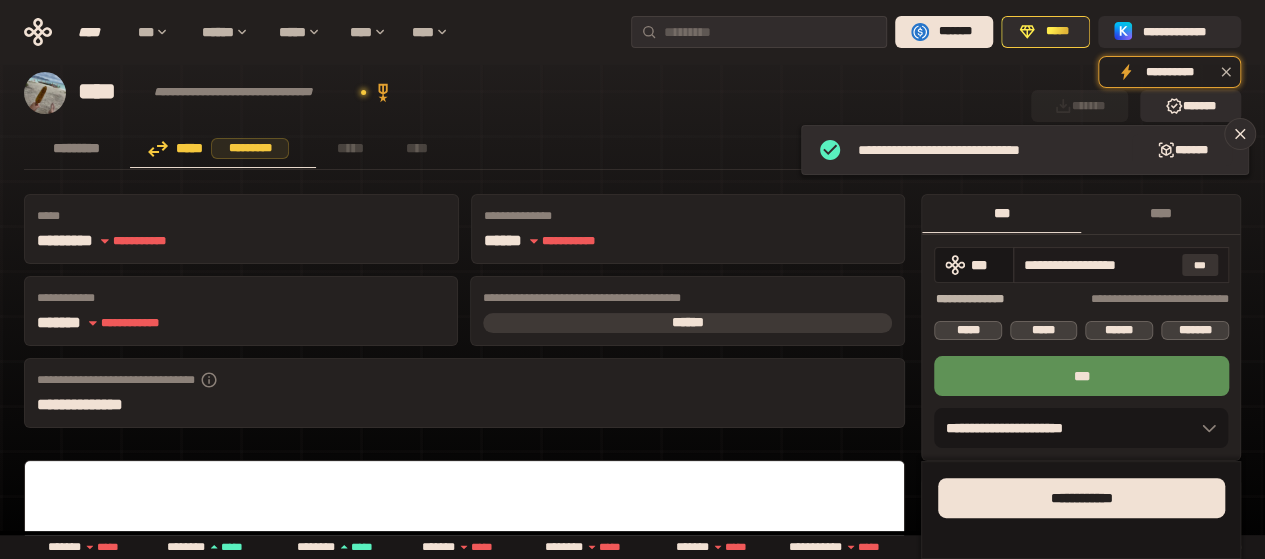 type on "**********" 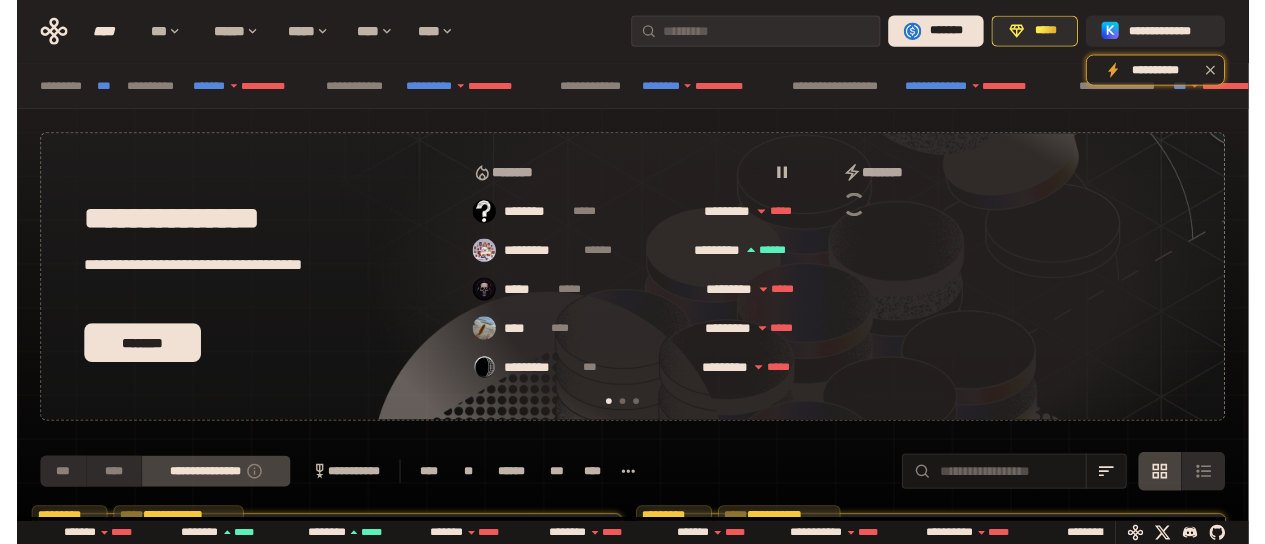 scroll, scrollTop: 423, scrollLeft: 0, axis: vertical 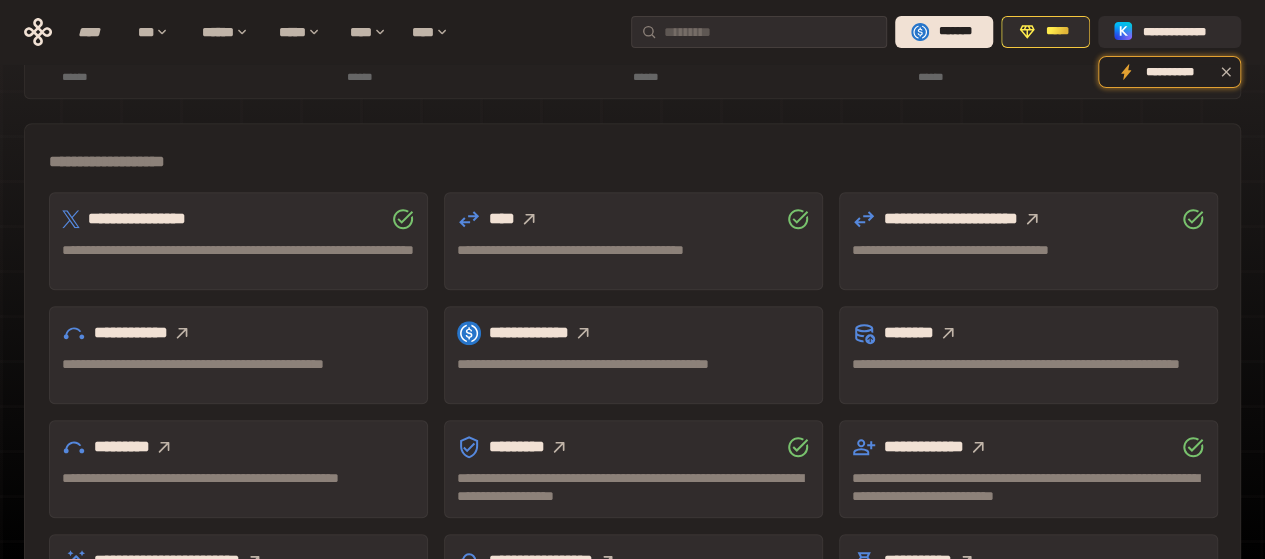 click 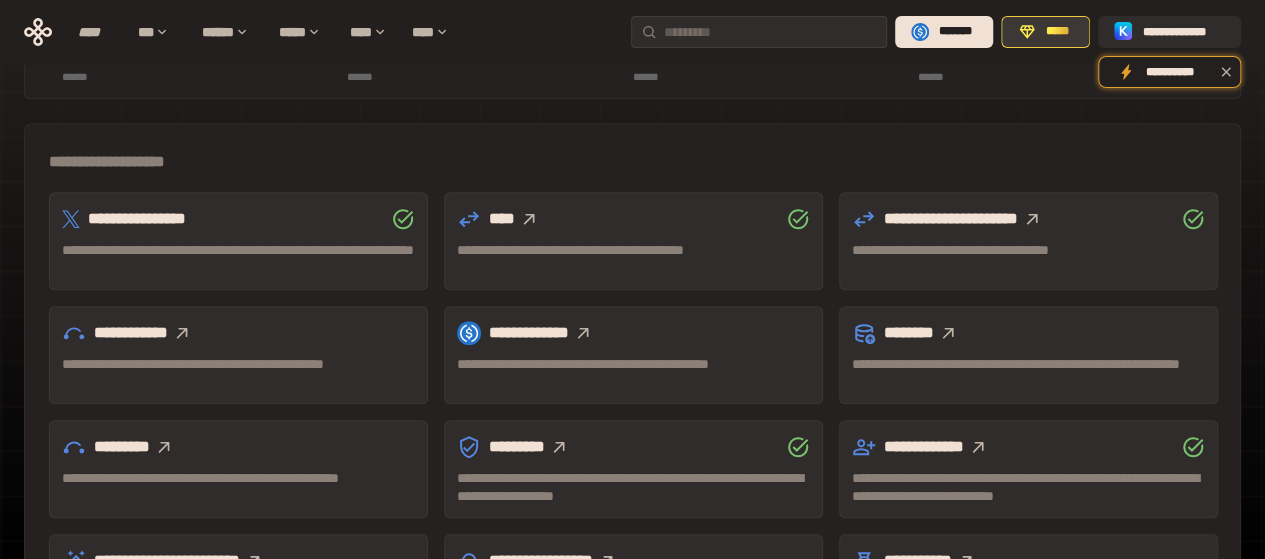 click on "*****" at bounding box center (1045, 32) 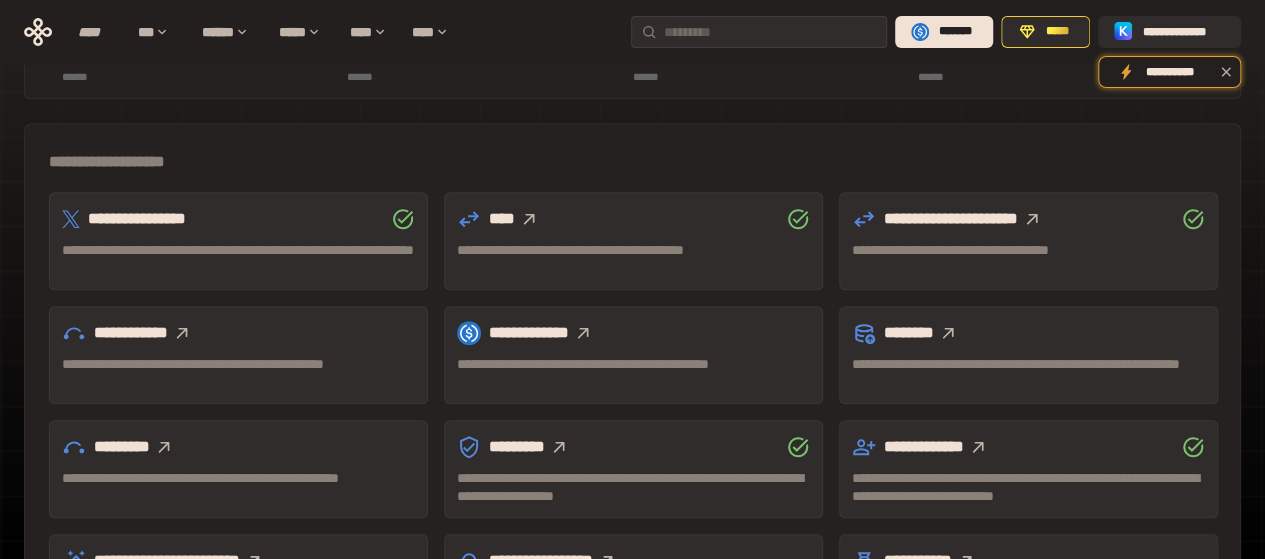 click 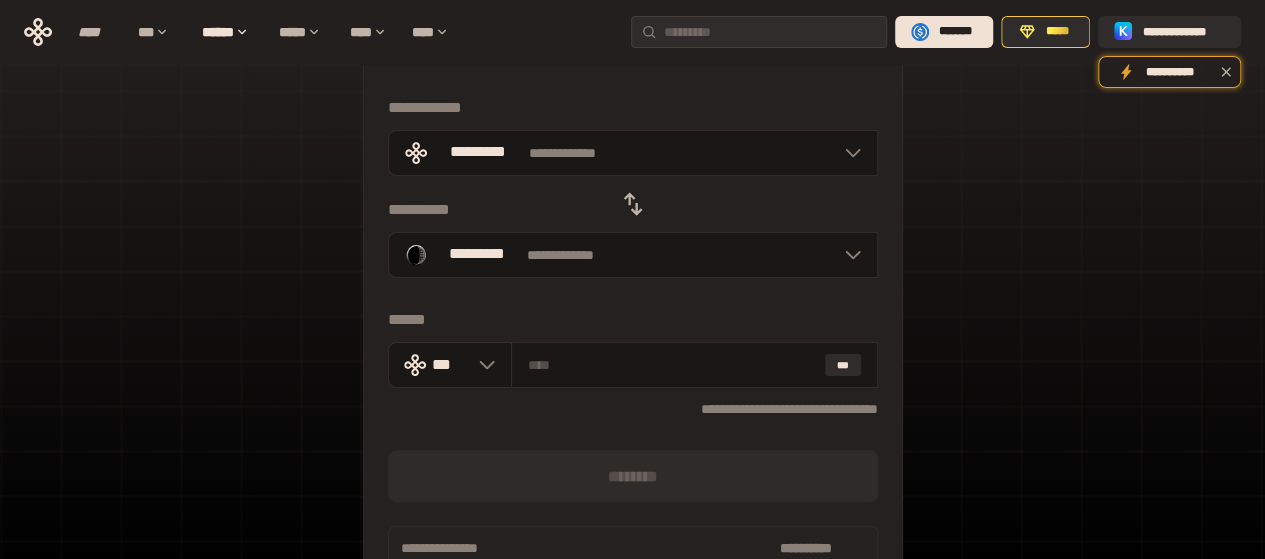 scroll, scrollTop: 112, scrollLeft: 0, axis: vertical 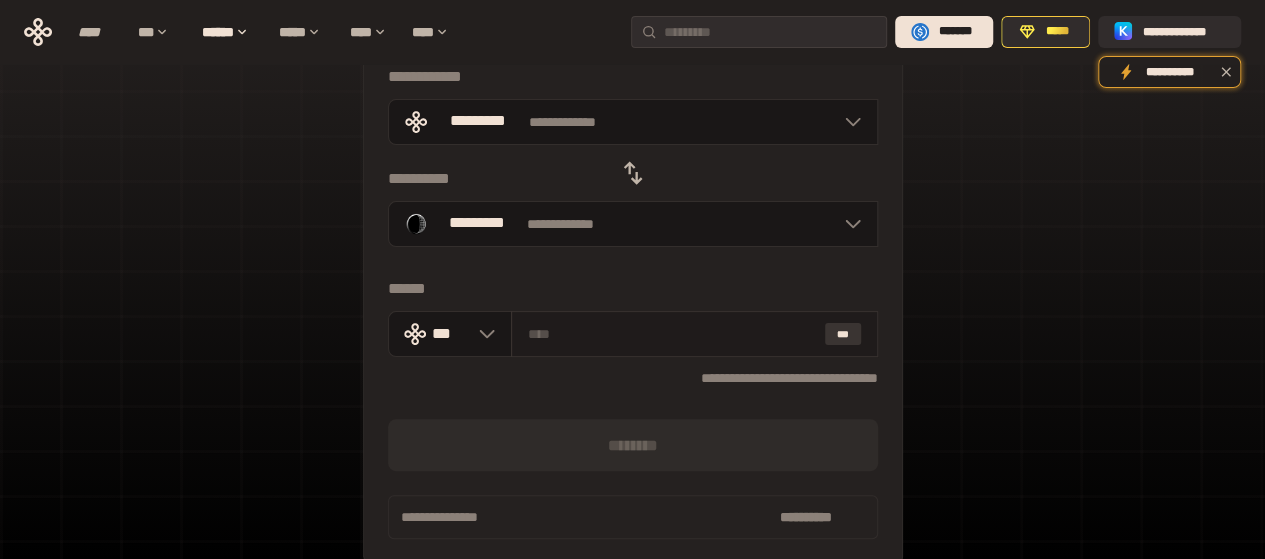 click on "***" at bounding box center (843, 334) 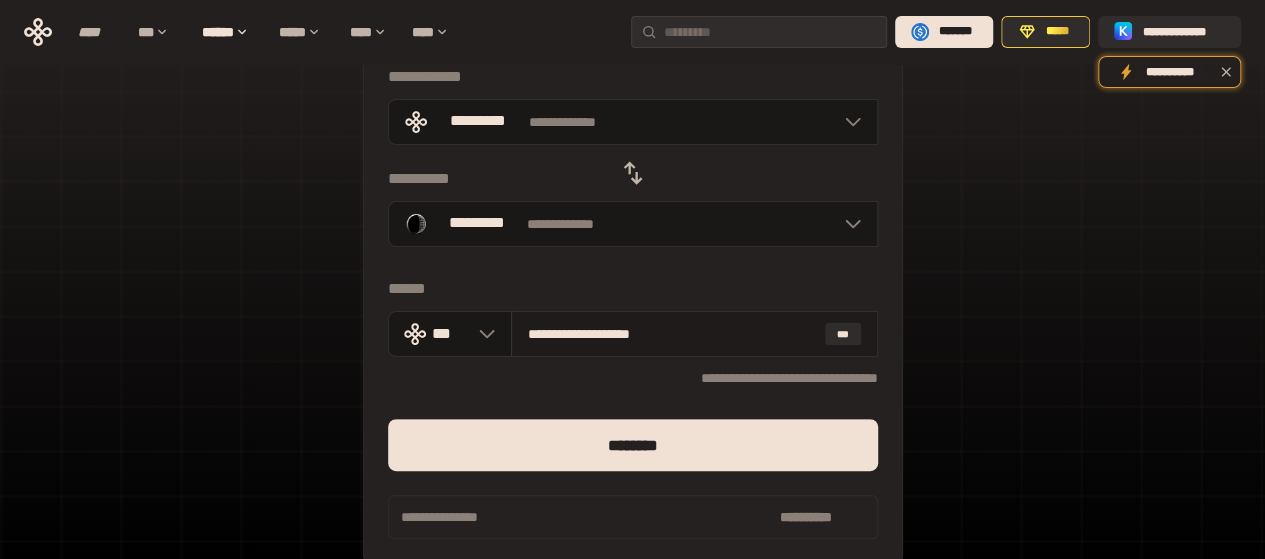 drag, startPoint x: 549, startPoint y: 334, endPoint x: 806, endPoint y: 325, distance: 257.15753 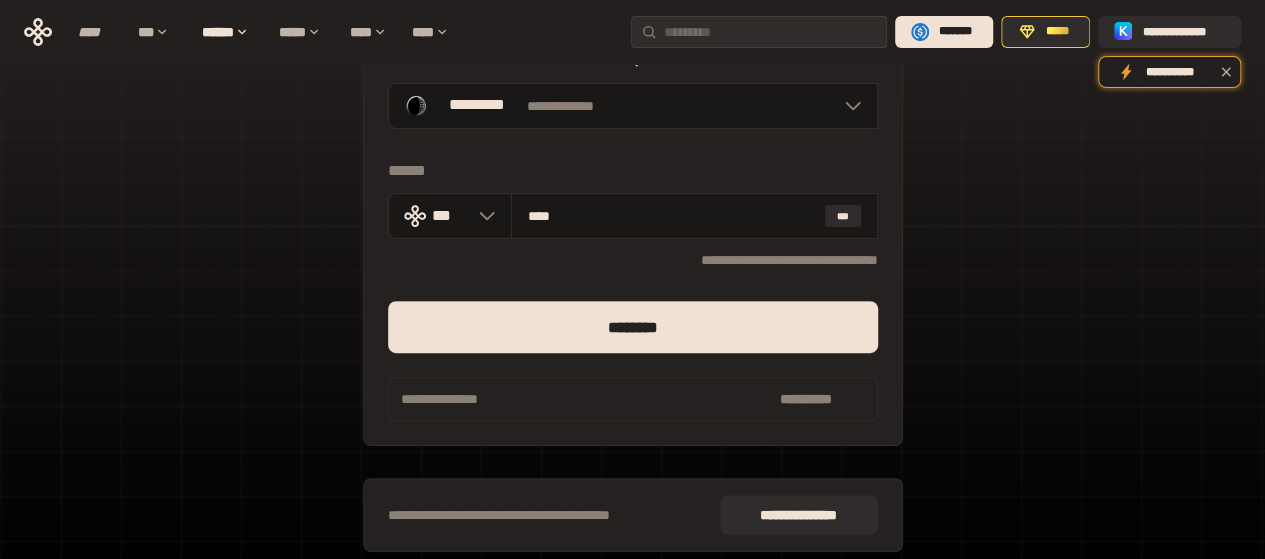 scroll, scrollTop: 312, scrollLeft: 0, axis: vertical 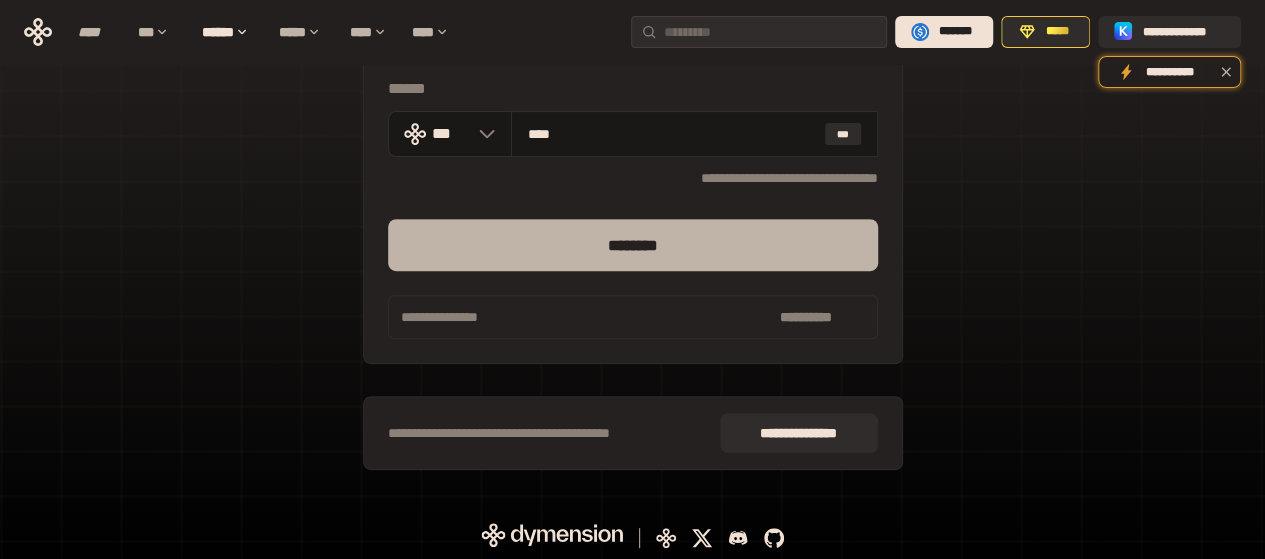 type on "****" 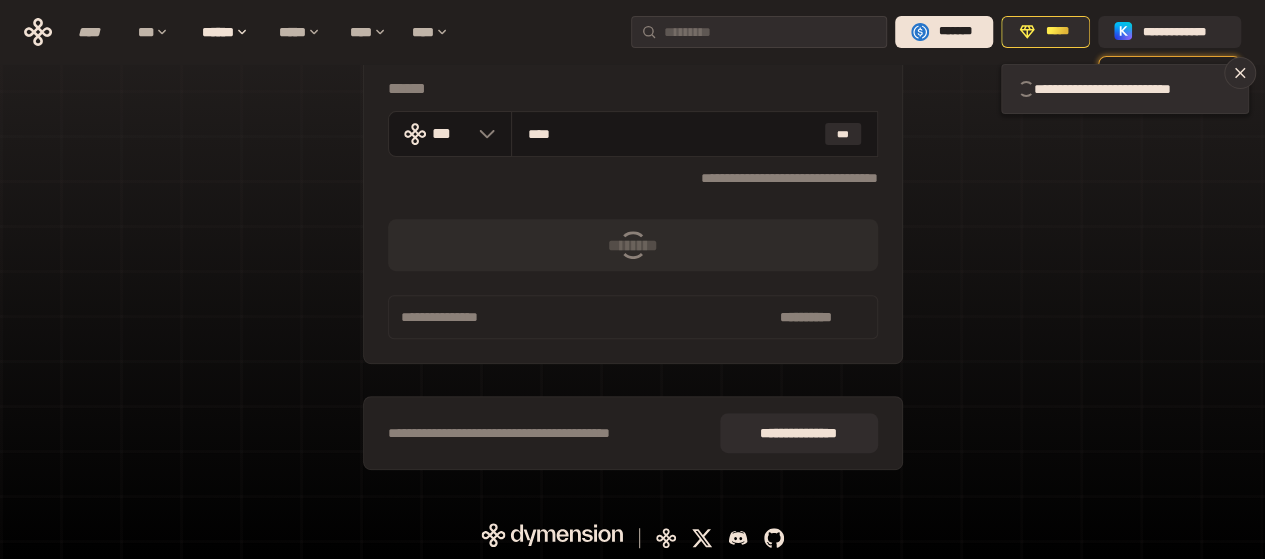 type 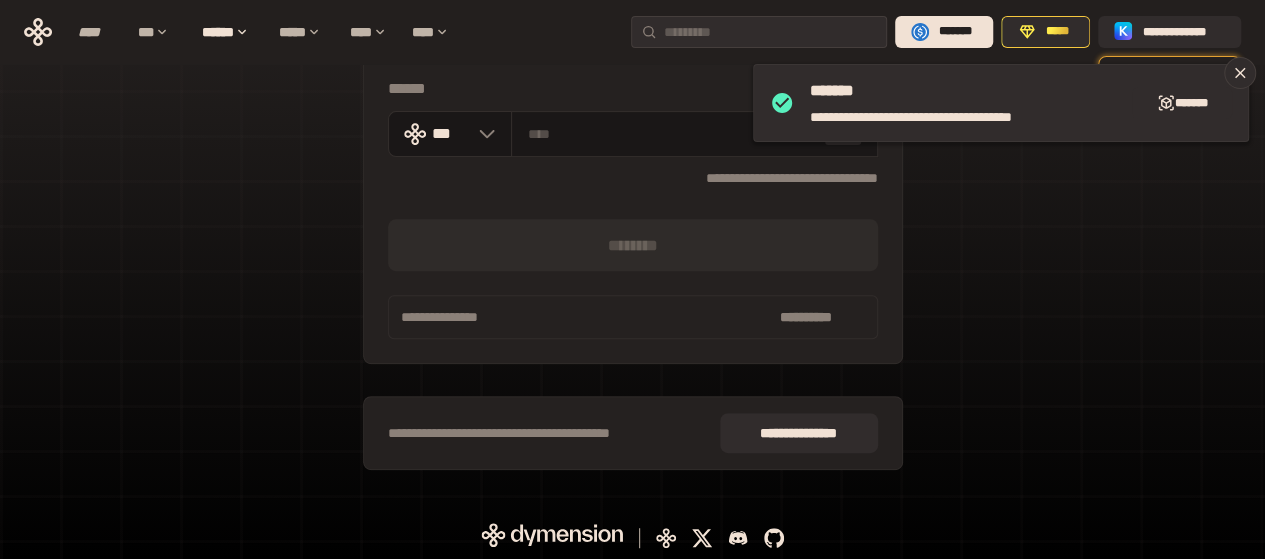 scroll, scrollTop: 0, scrollLeft: 0, axis: both 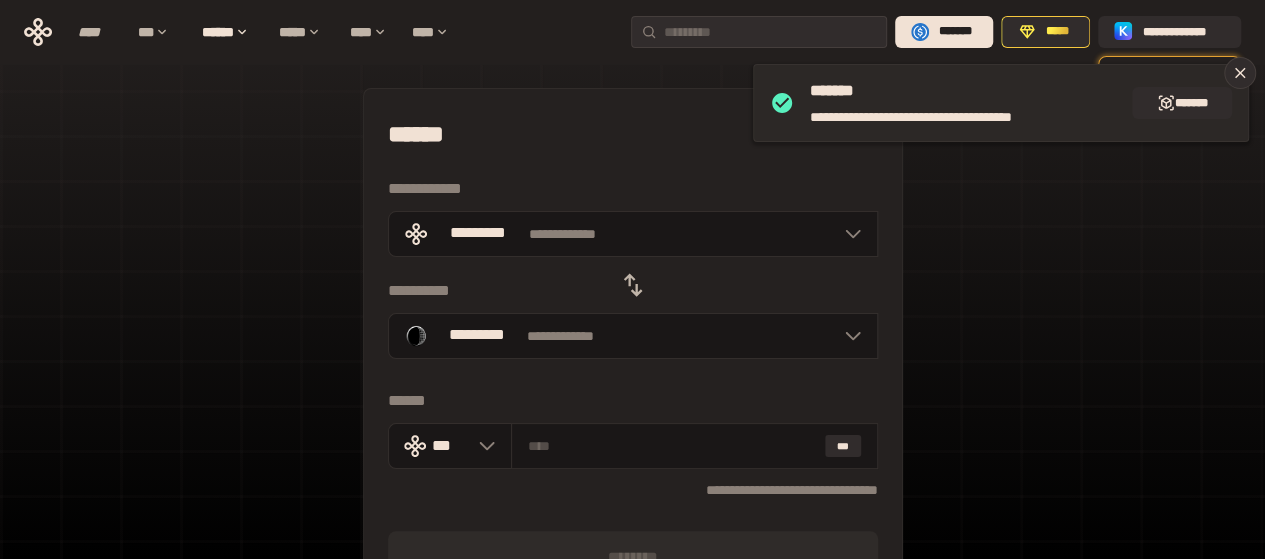 click on "*******" at bounding box center [947, 91] 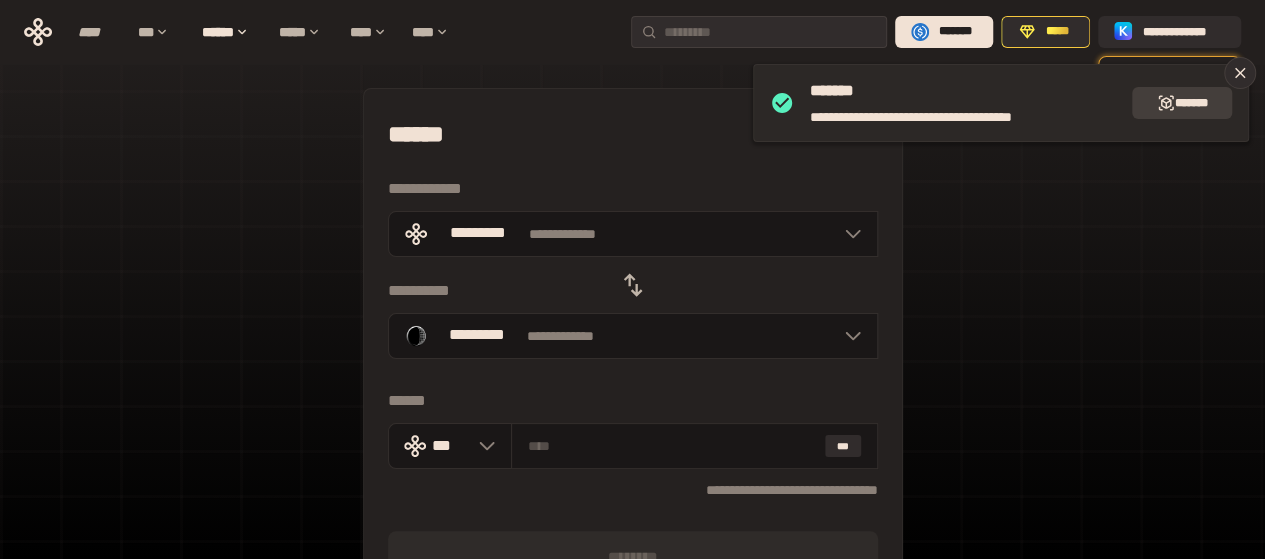 click on "*******" at bounding box center (1182, 103) 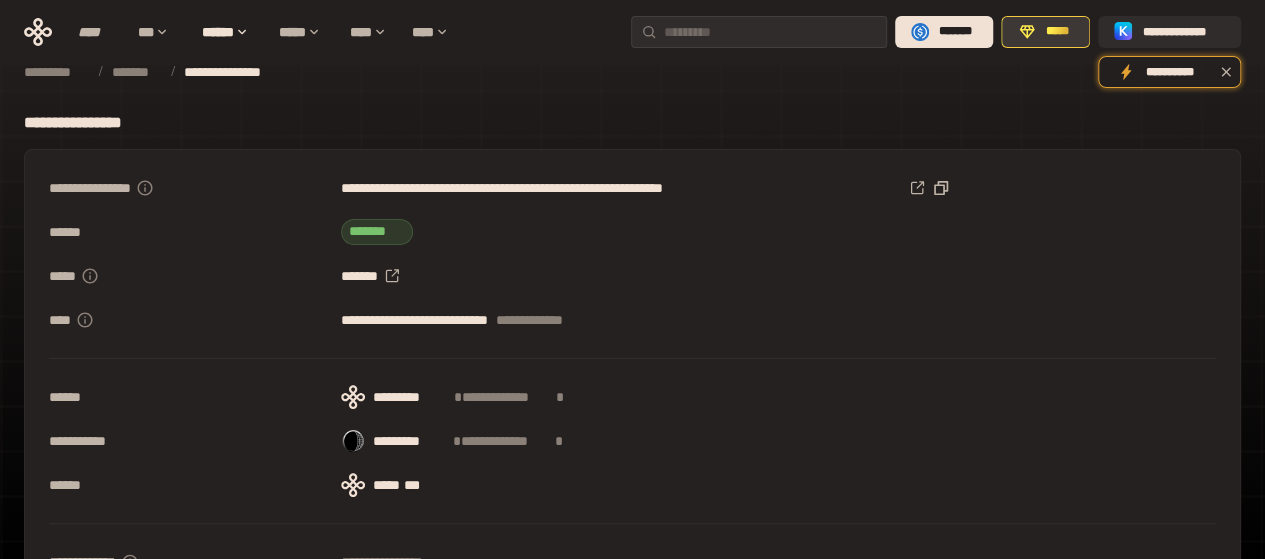 click on "*****" at bounding box center (1045, 32) 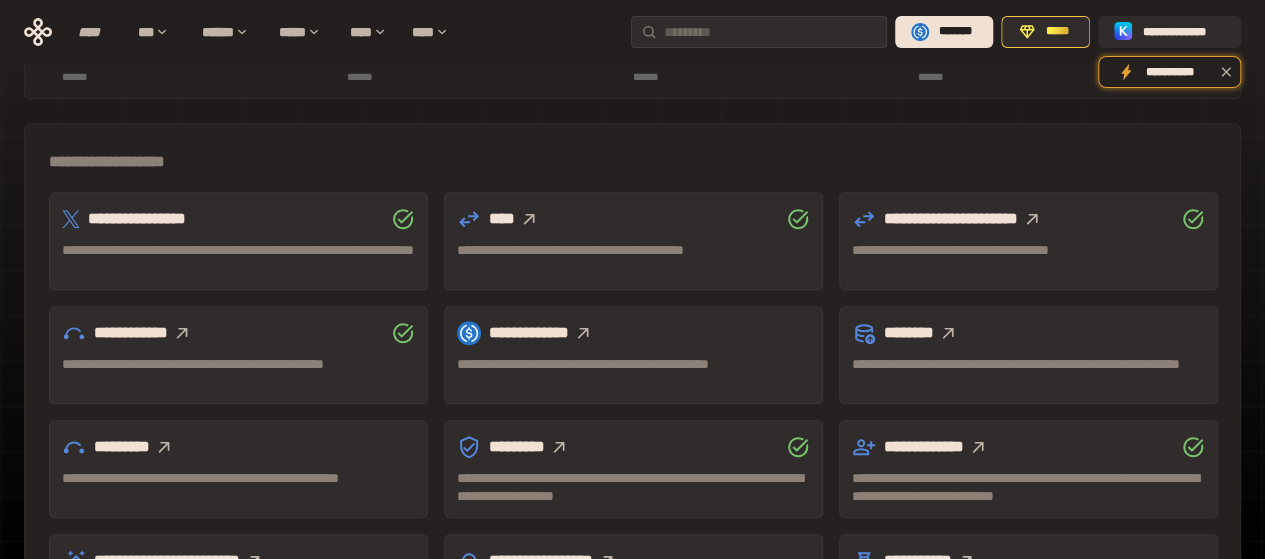scroll, scrollTop: 123, scrollLeft: 0, axis: vertical 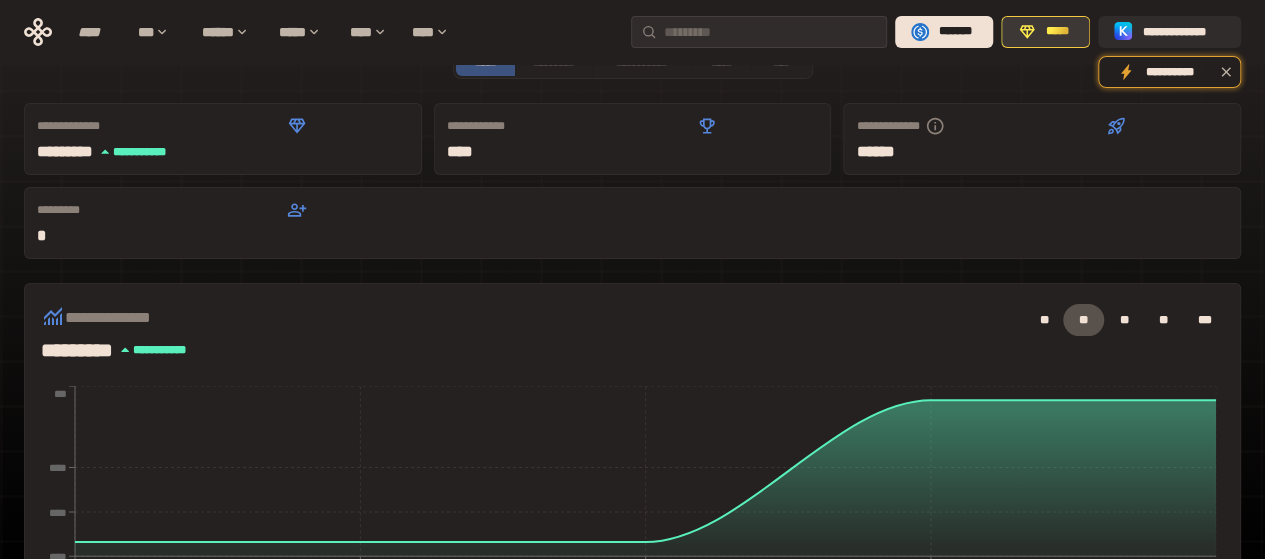 click on "*****" at bounding box center (1056, 32) 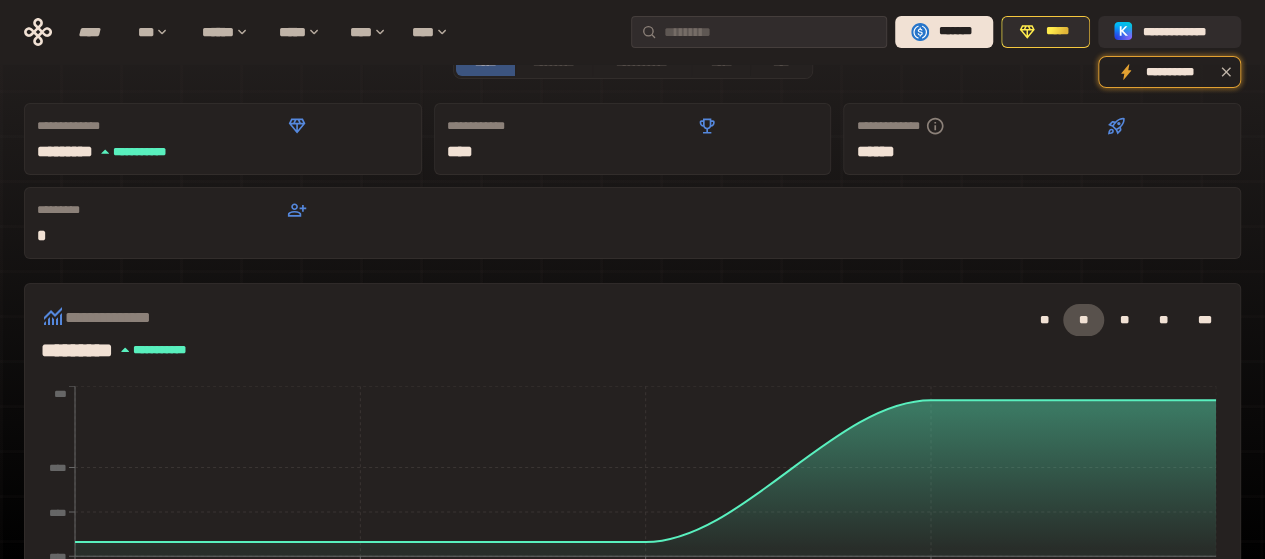 scroll, scrollTop: 0, scrollLeft: 0, axis: both 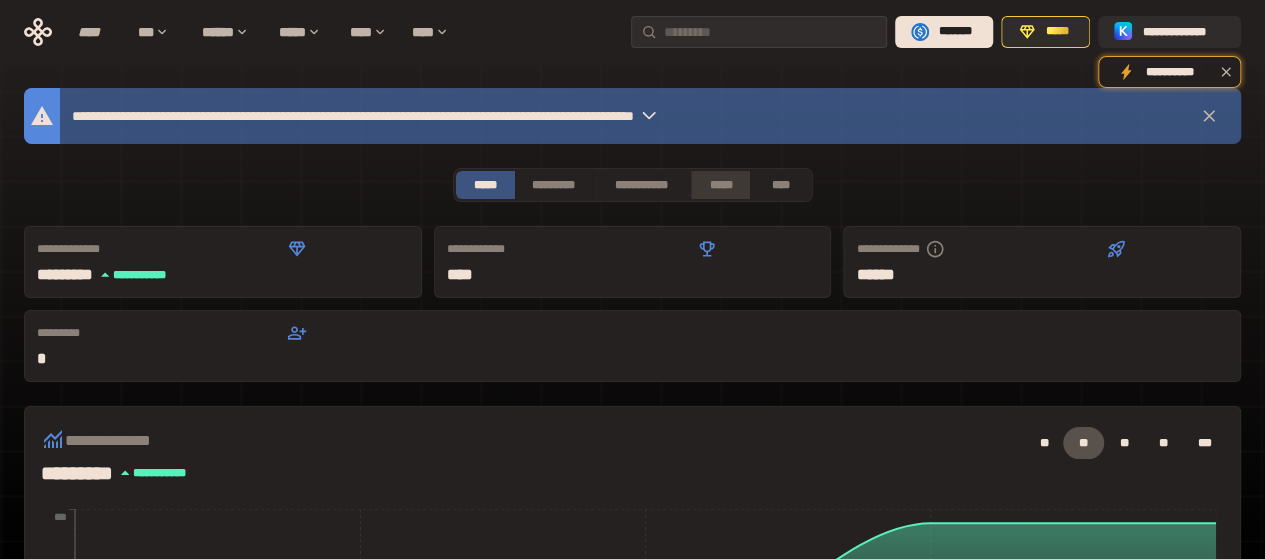 click on "*****" at bounding box center (721, 185) 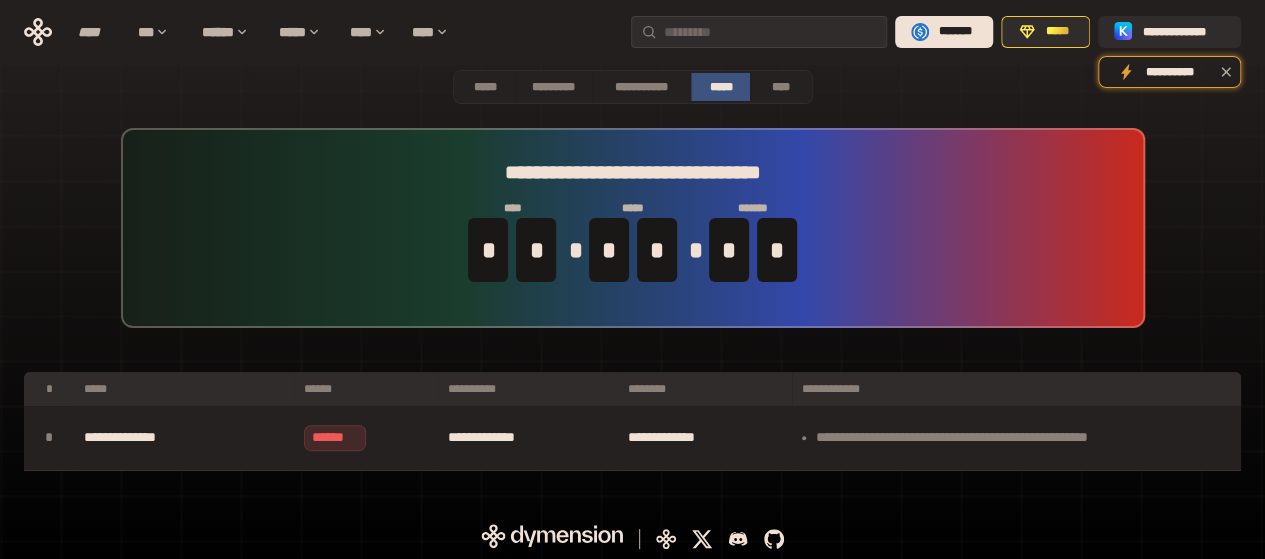 scroll, scrollTop: 100, scrollLeft: 0, axis: vertical 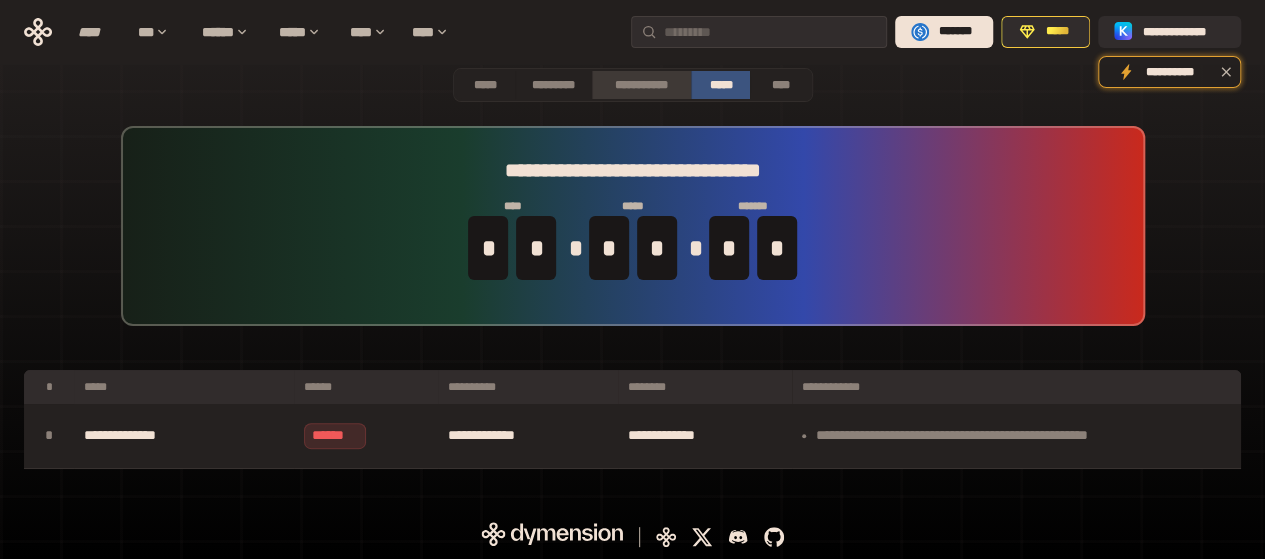 click on "**********" at bounding box center [641, 85] 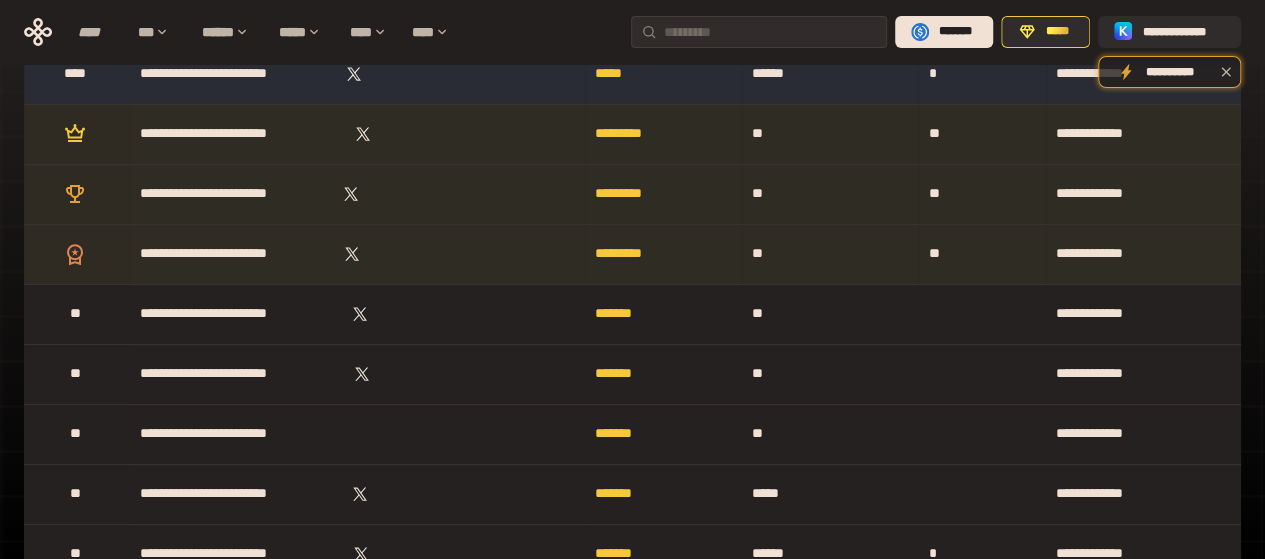 scroll, scrollTop: 0, scrollLeft: 0, axis: both 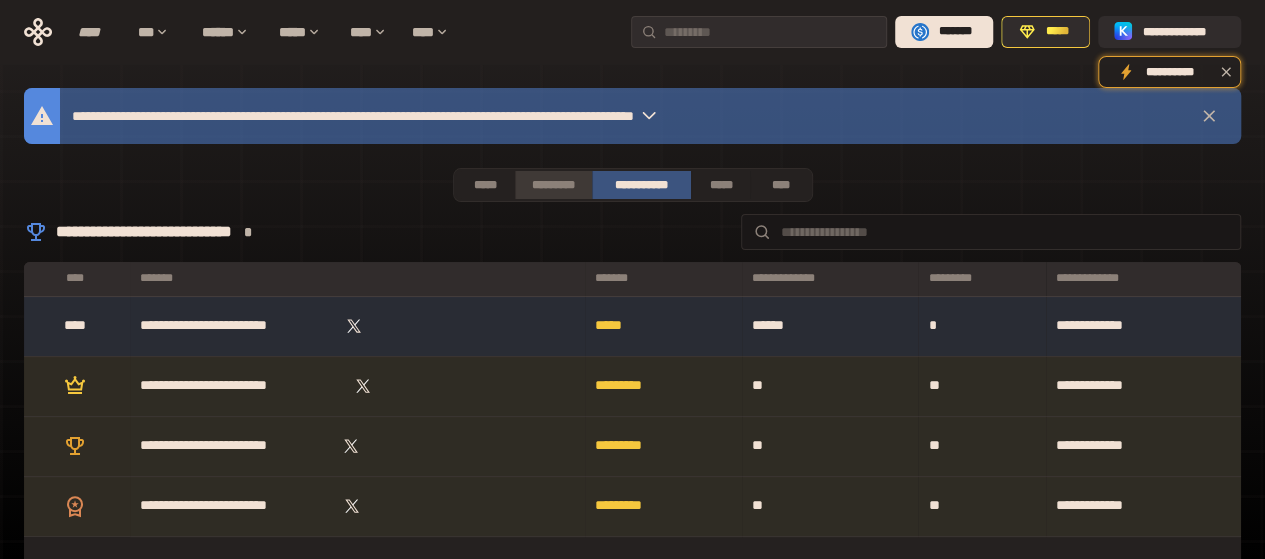 click on "*********" at bounding box center (553, 185) 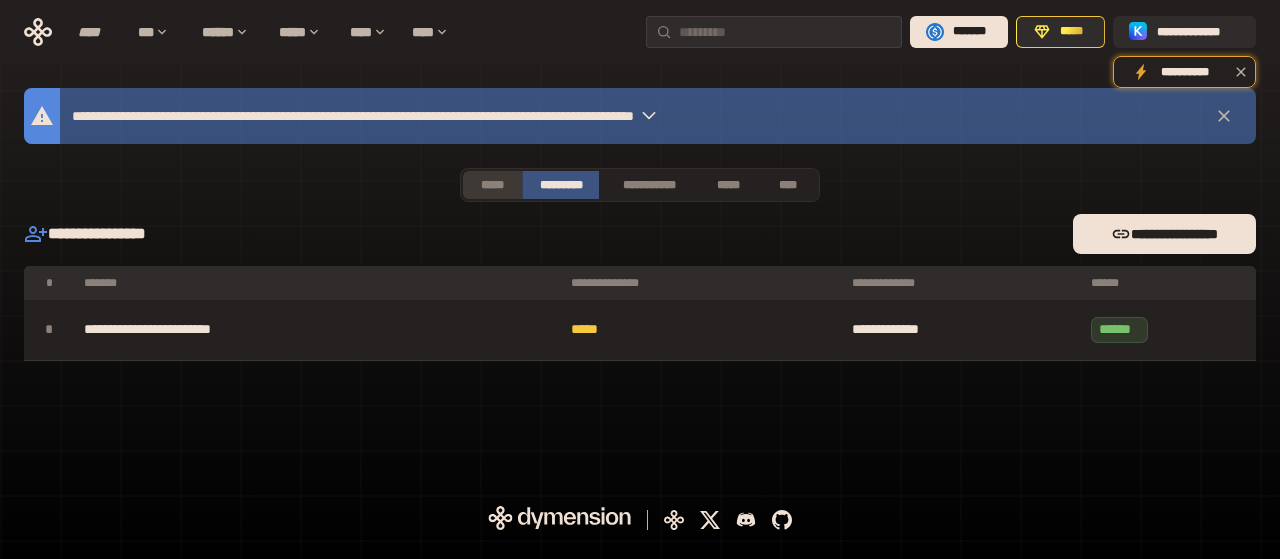 click on "*****" at bounding box center (492, 185) 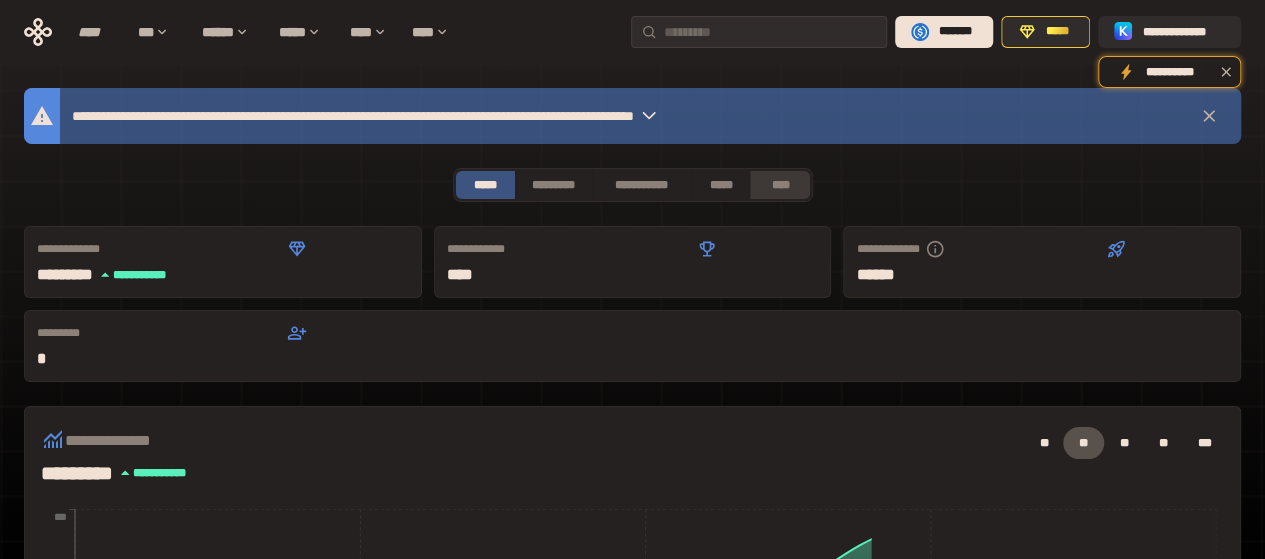 click on "****" at bounding box center (780, 185) 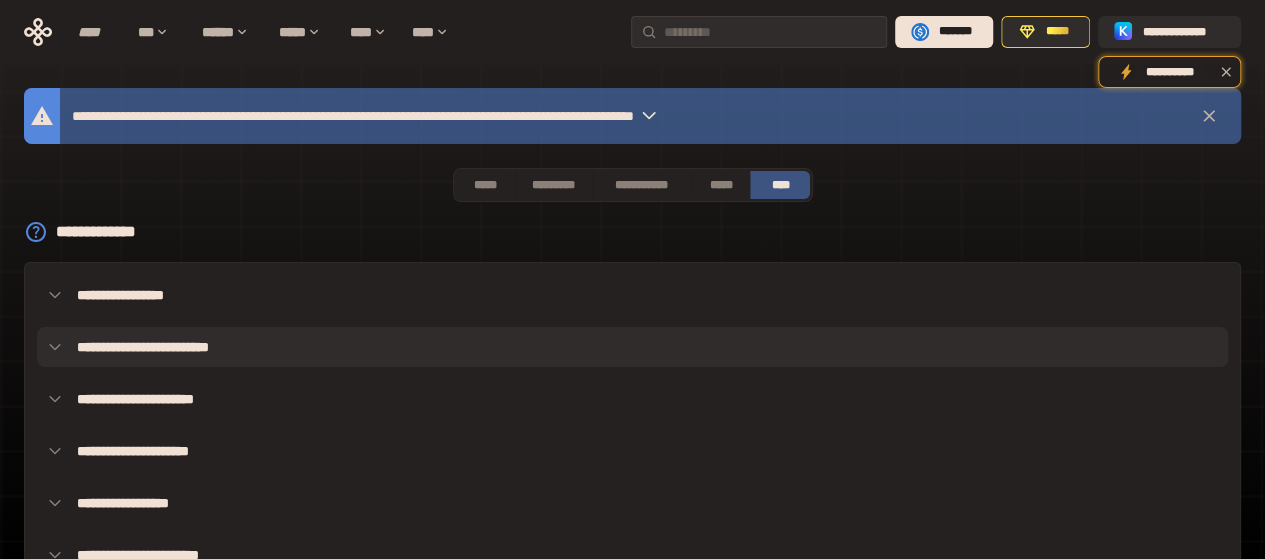 click on "**********" at bounding box center [632, 347] 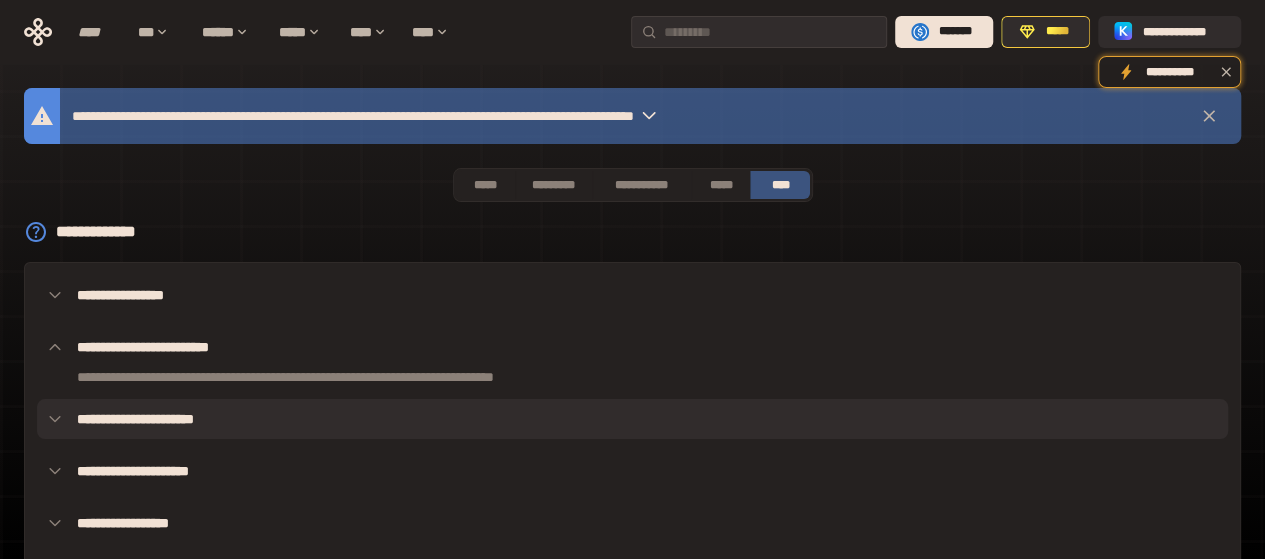 click on "**********" at bounding box center (632, 419) 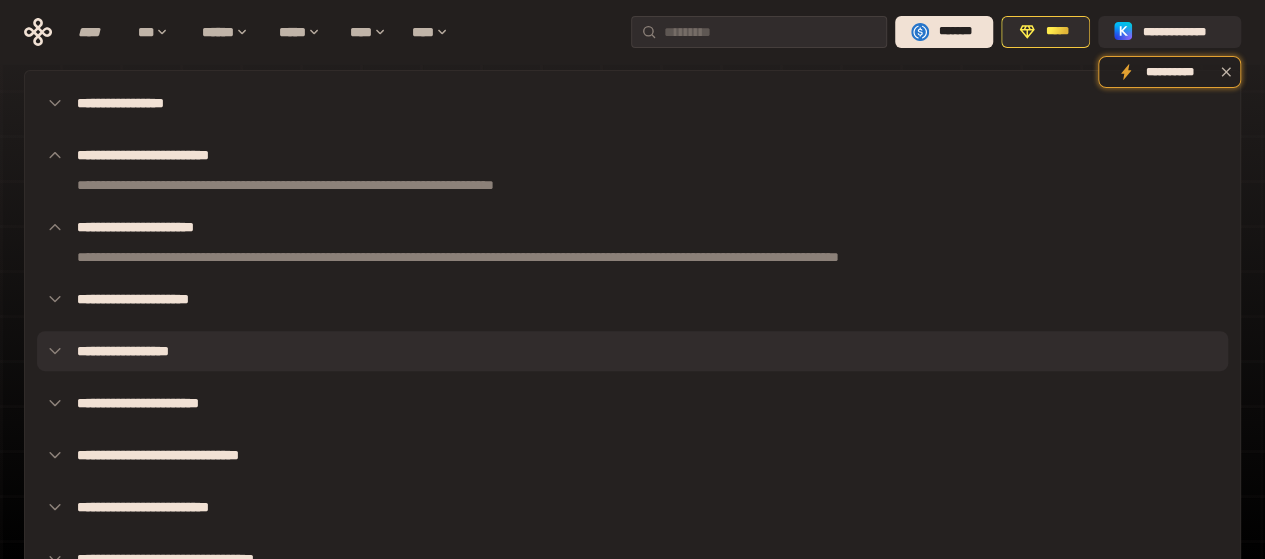 scroll, scrollTop: 200, scrollLeft: 0, axis: vertical 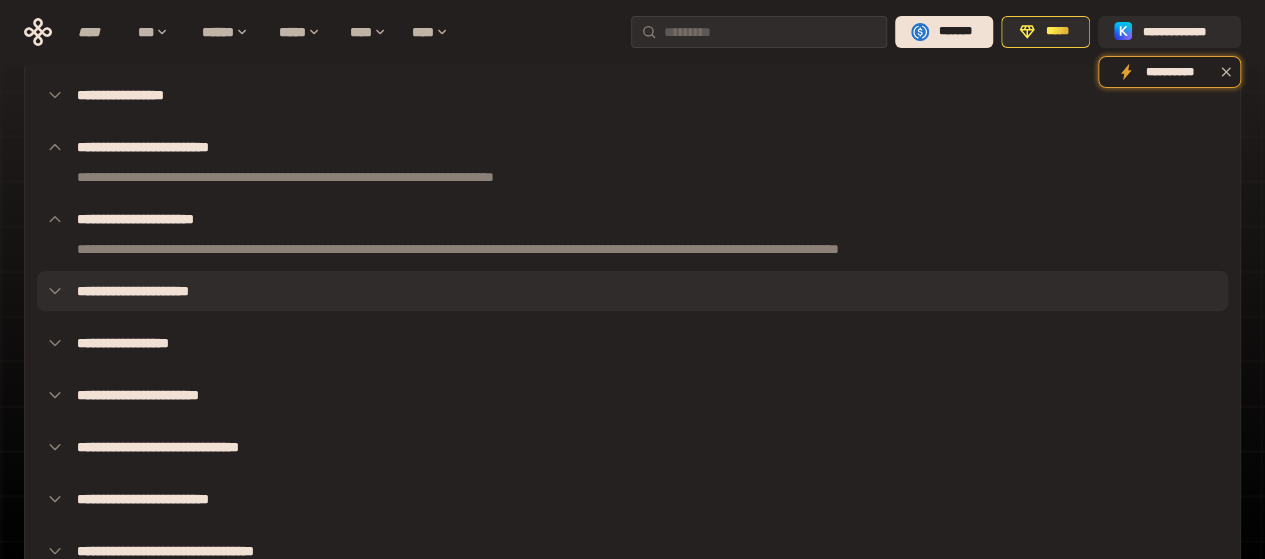 click on "**********" at bounding box center [632, 291] 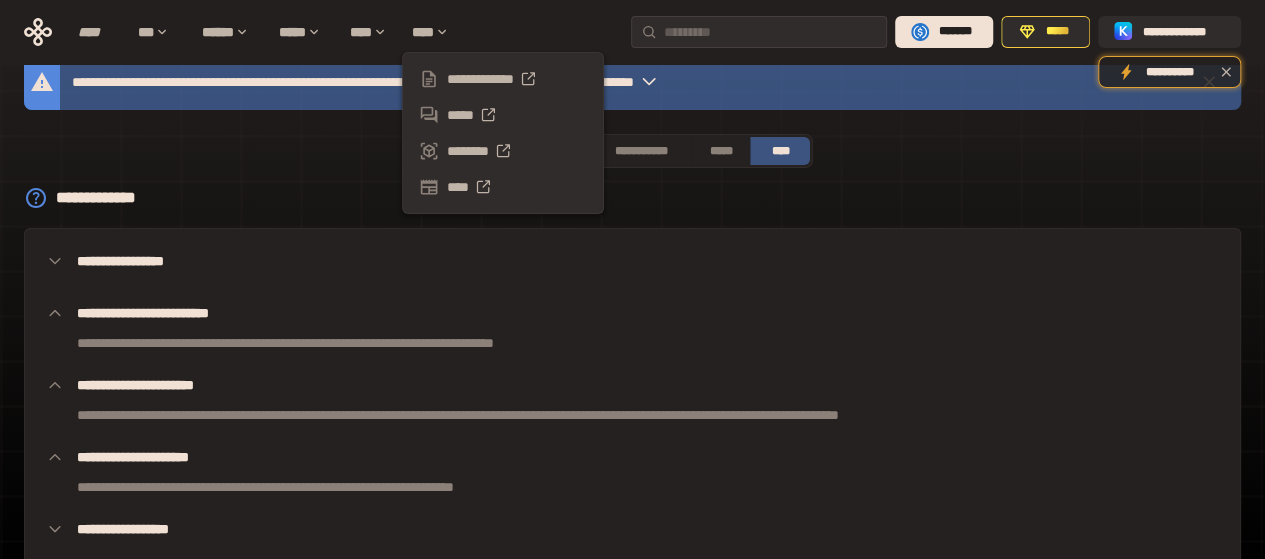 scroll, scrollTop: 0, scrollLeft: 0, axis: both 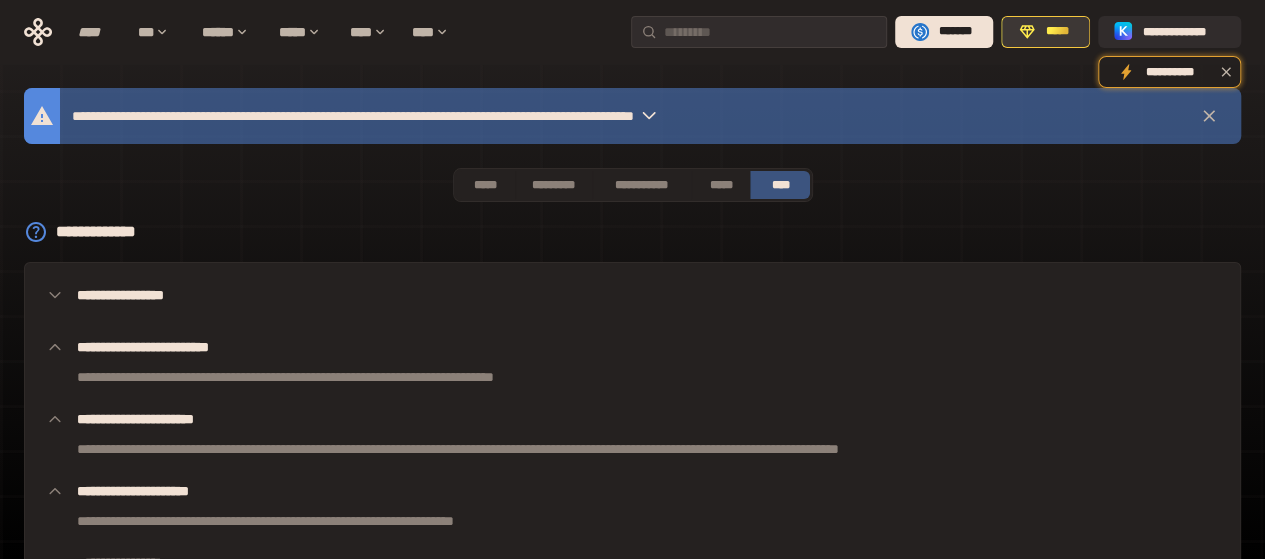 click 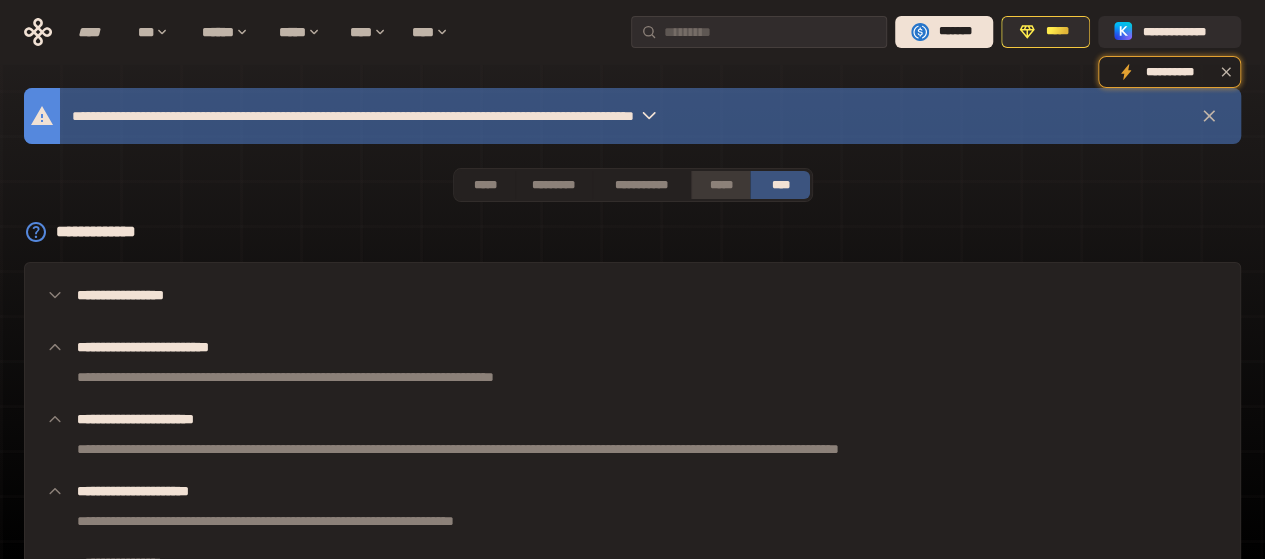 click on "*****" at bounding box center [721, 185] 